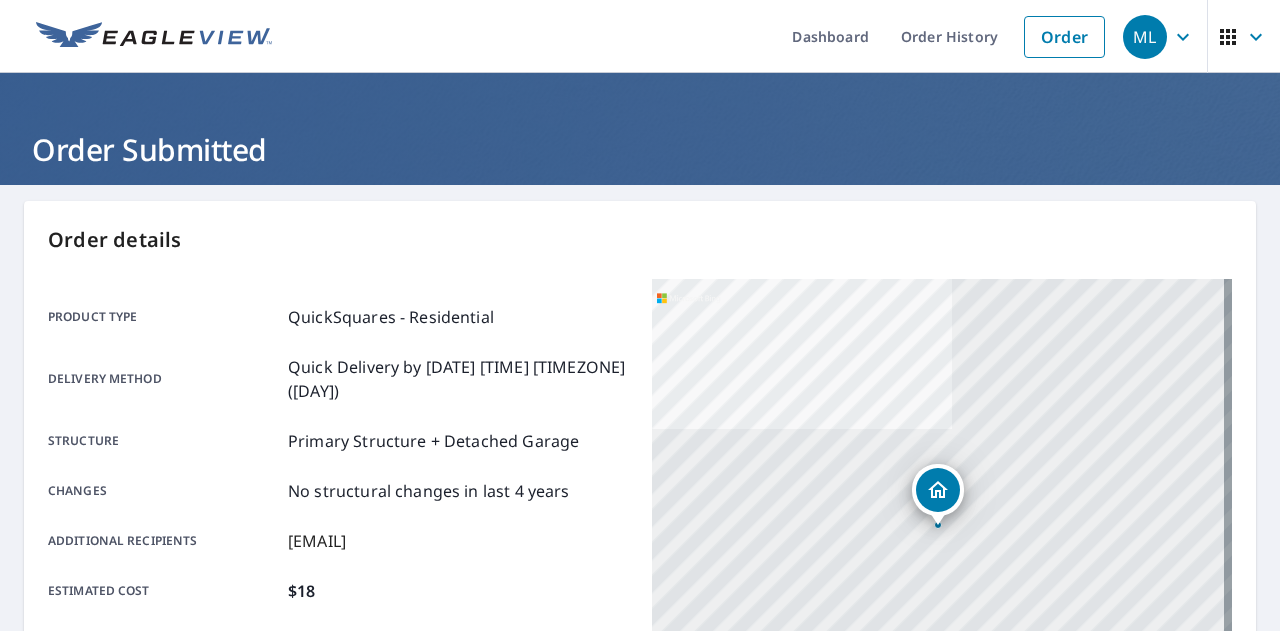 scroll, scrollTop: 0, scrollLeft: 0, axis: both 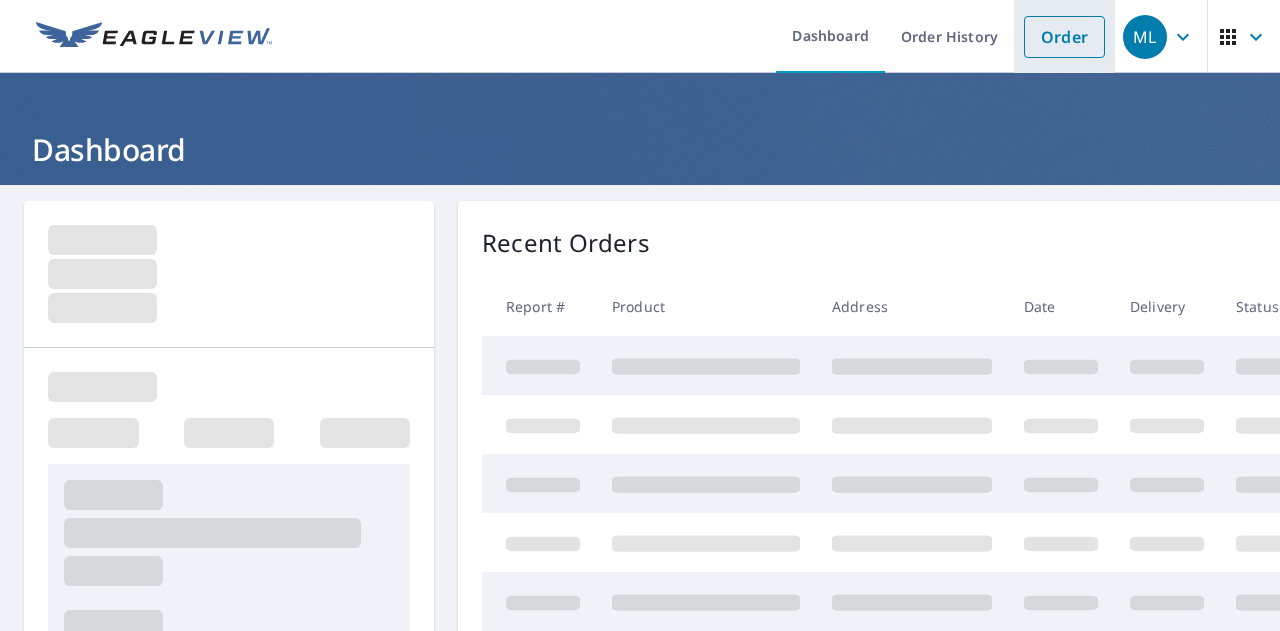 click on "Order" at bounding box center (1064, 37) 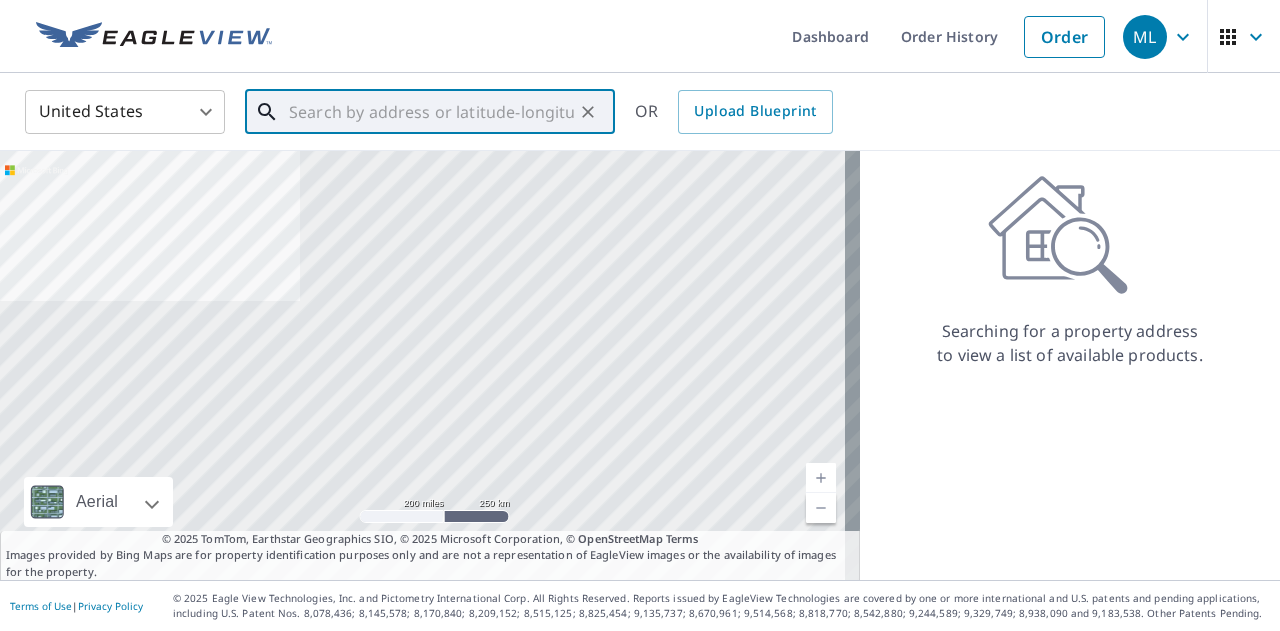 click at bounding box center (431, 112) 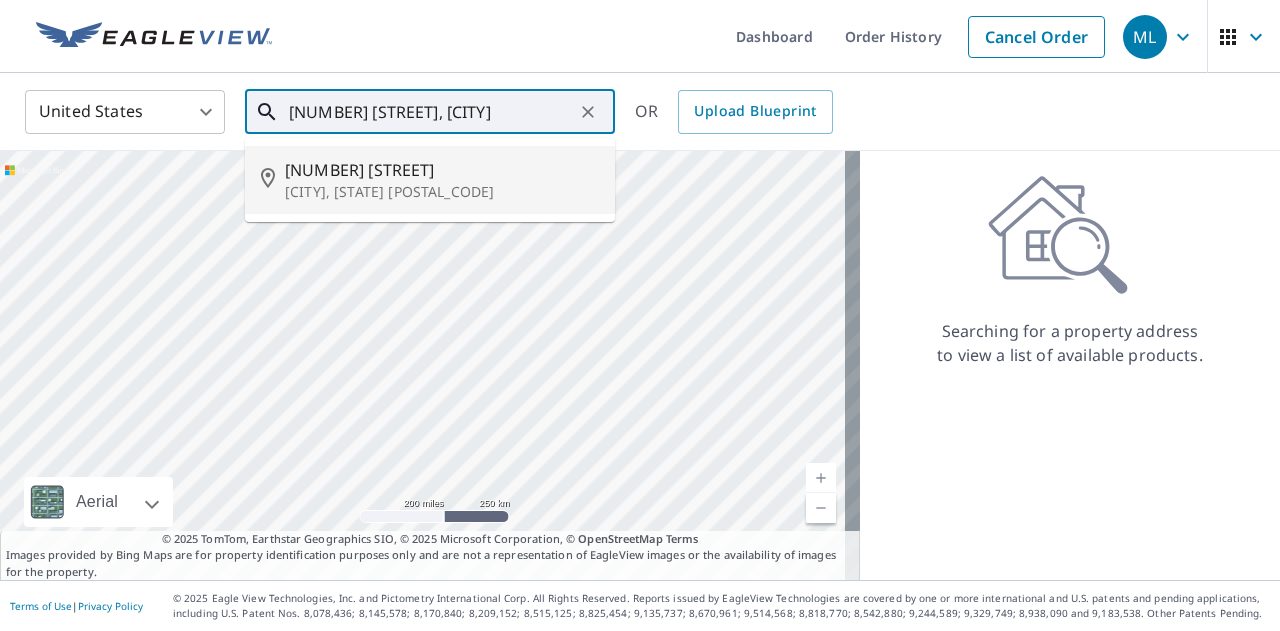 click on "[NUMBER] [STREET]" at bounding box center [442, 170] 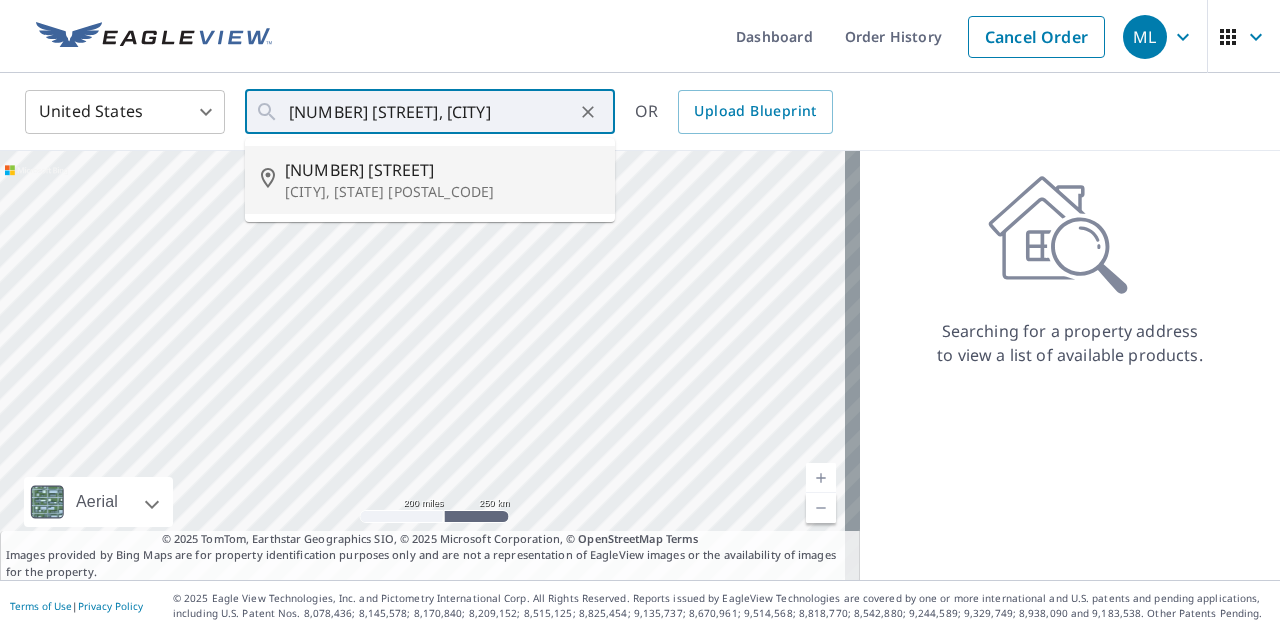 type on "[NUMBER] [STREET], [CITY], [STATE] [POSTAL_CODE]" 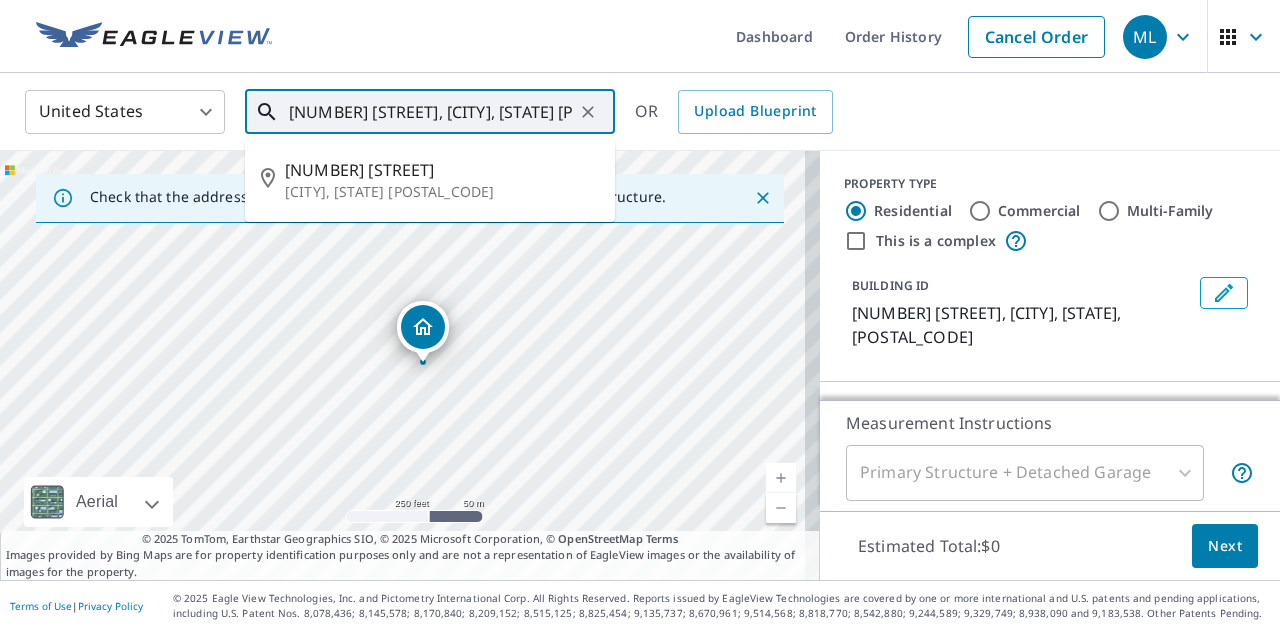 drag, startPoint x: 288, startPoint y: 113, endPoint x: 420, endPoint y: 117, distance: 132.0606 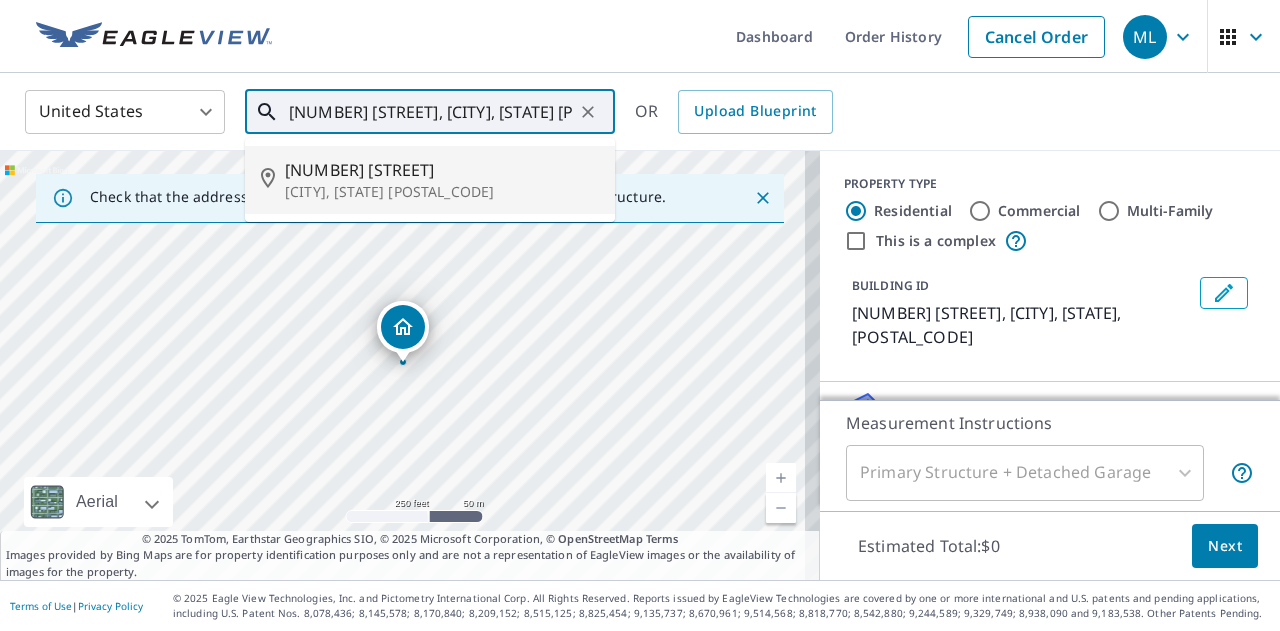 scroll, scrollTop: 145, scrollLeft: 0, axis: vertical 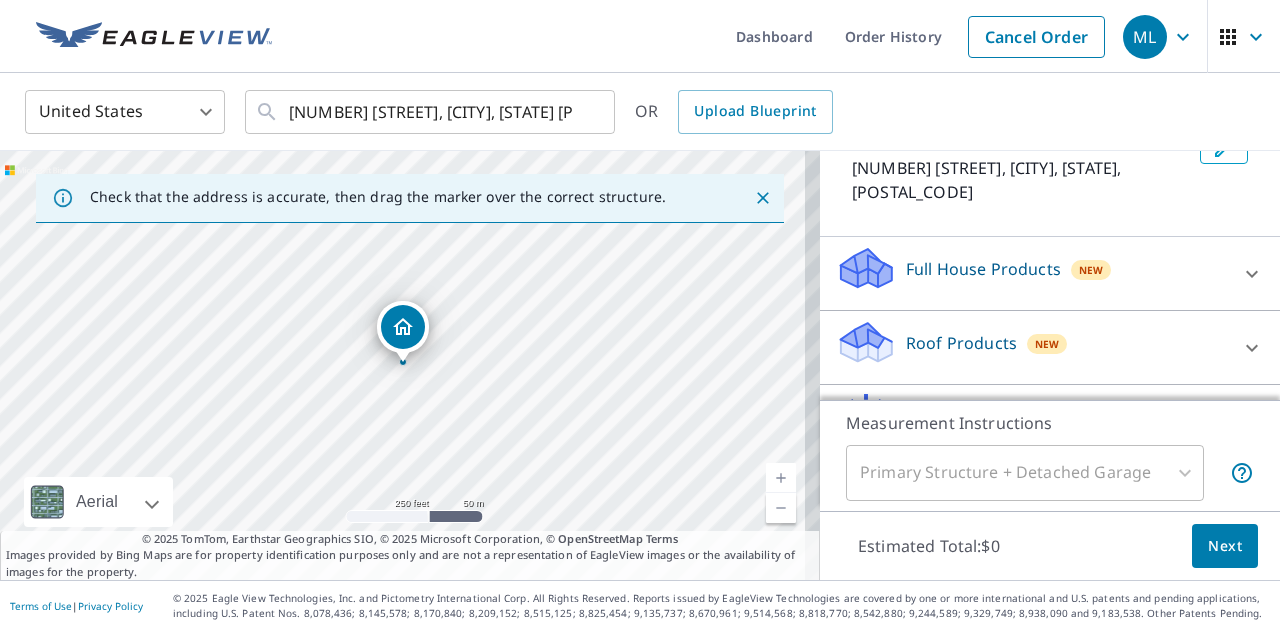 click on "Roof Products" at bounding box center [961, 343] 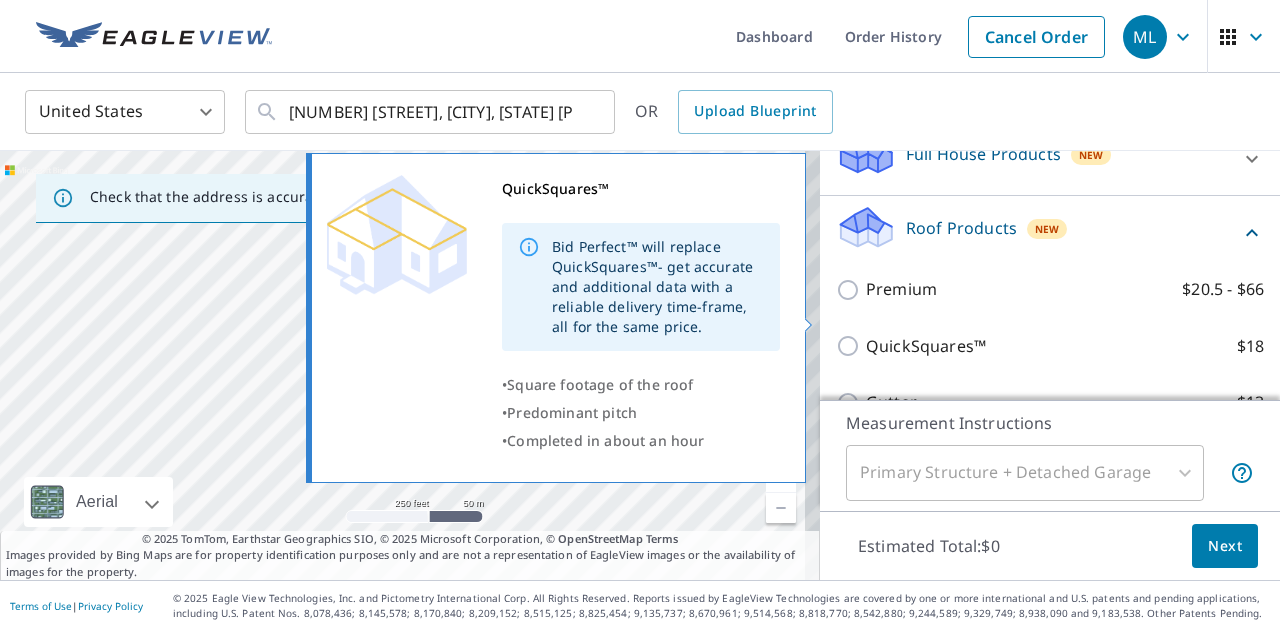 scroll, scrollTop: 266, scrollLeft: 0, axis: vertical 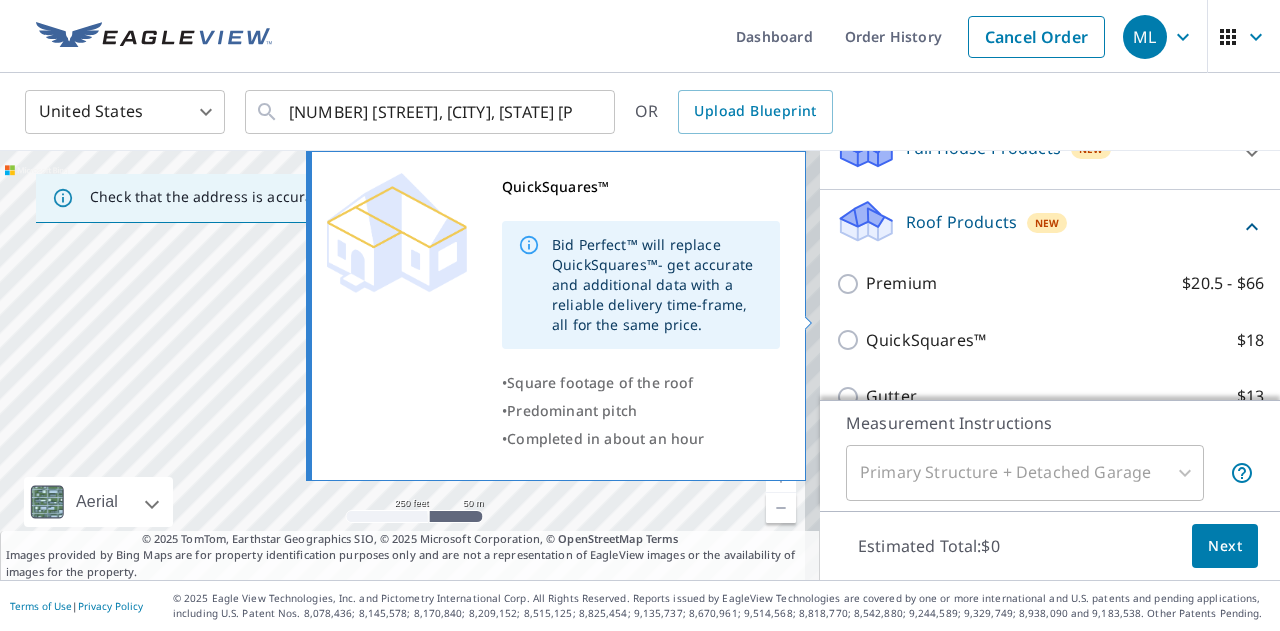 click on "QuickSquares™" at bounding box center (926, 340) 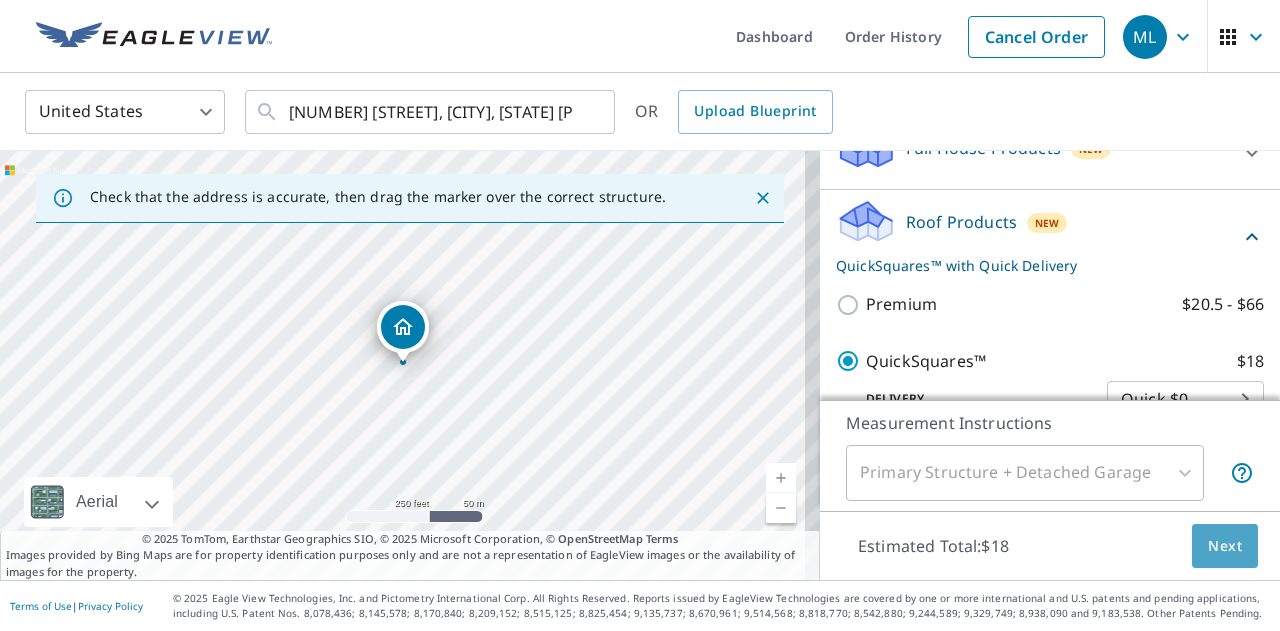 click on "Next" at bounding box center [1225, 546] 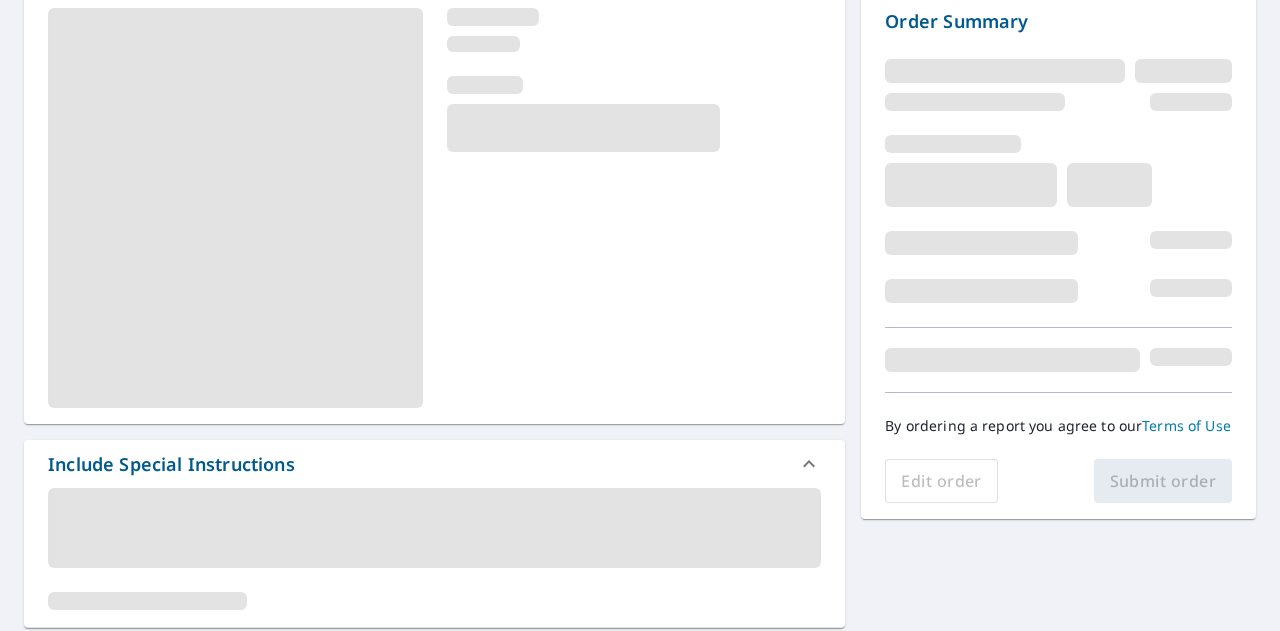 scroll, scrollTop: 210, scrollLeft: 0, axis: vertical 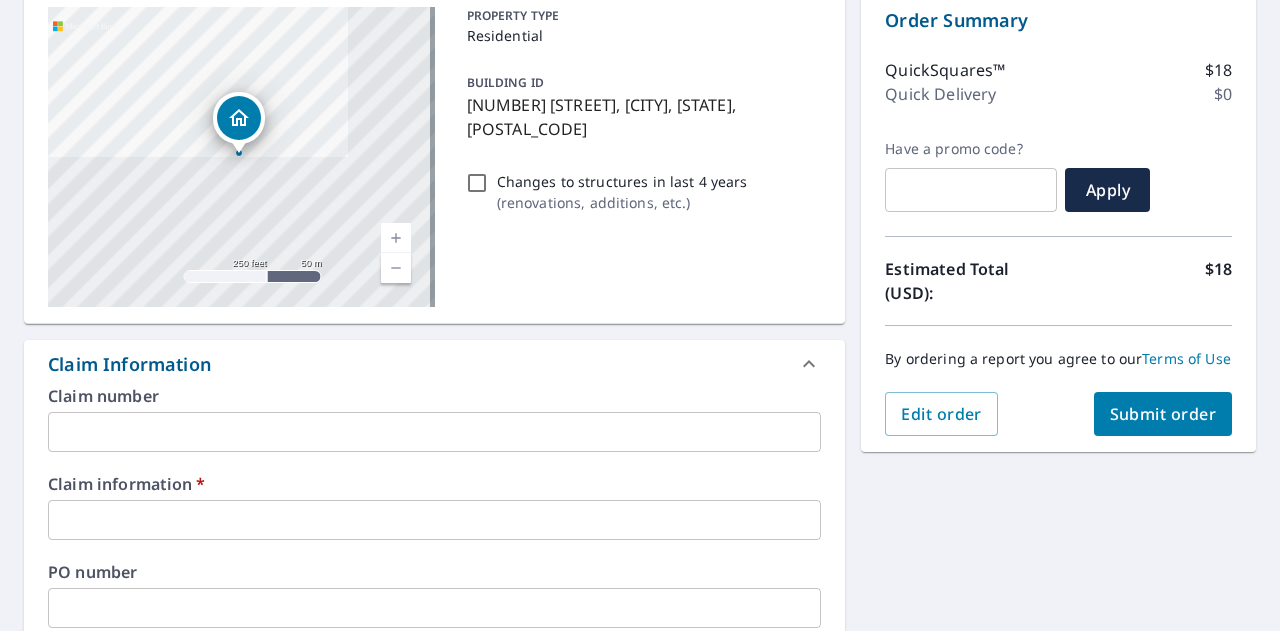 click on "[NUMBER] [STREET], [CITY], [STATE], [POSTAL_CODE]" at bounding box center (640, 117) 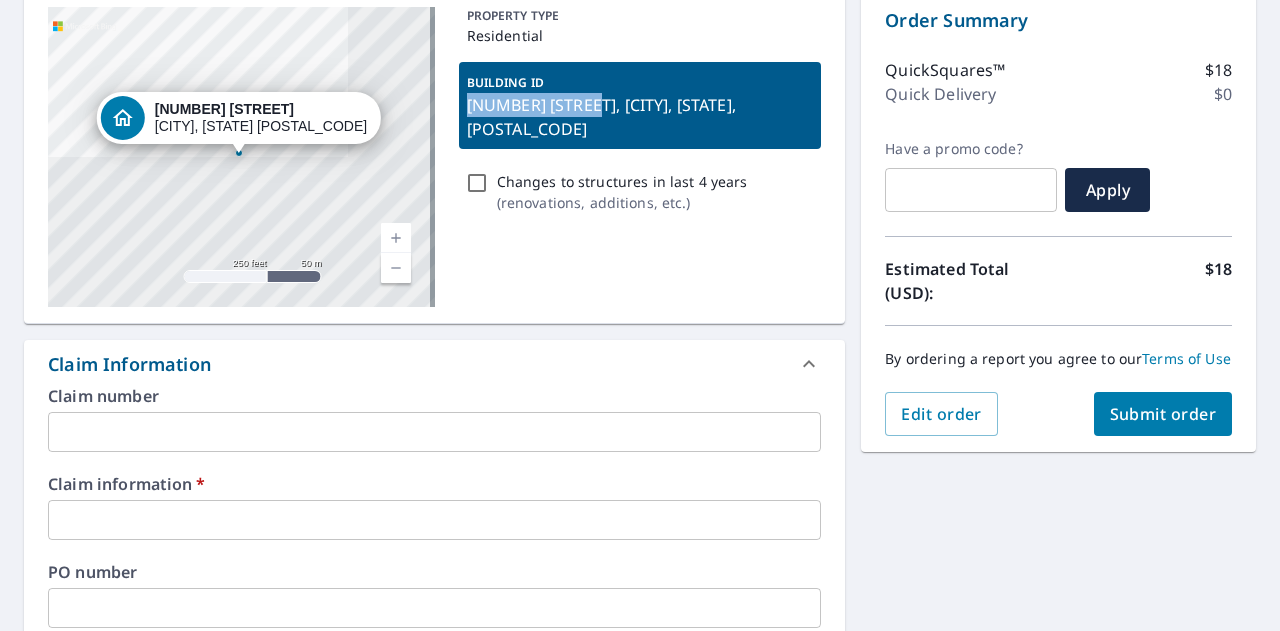 drag, startPoint x: 463, startPoint y: 108, endPoint x: 585, endPoint y: 107, distance: 122.0041 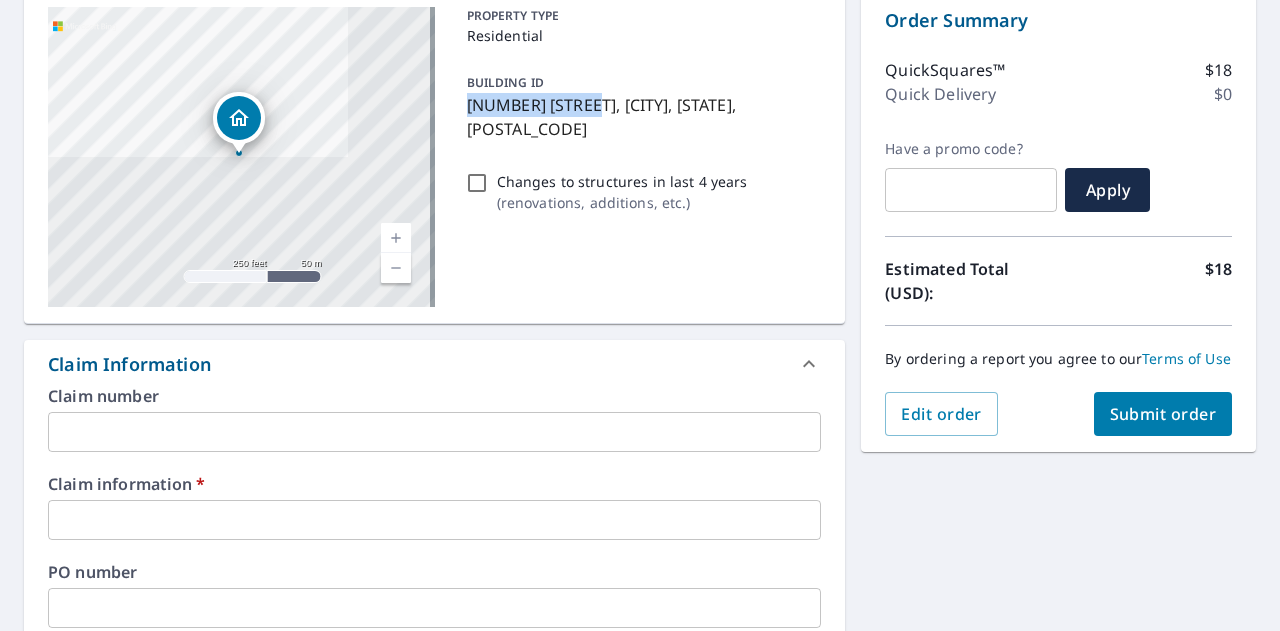 copy on "[NUMBER] [STREET]" 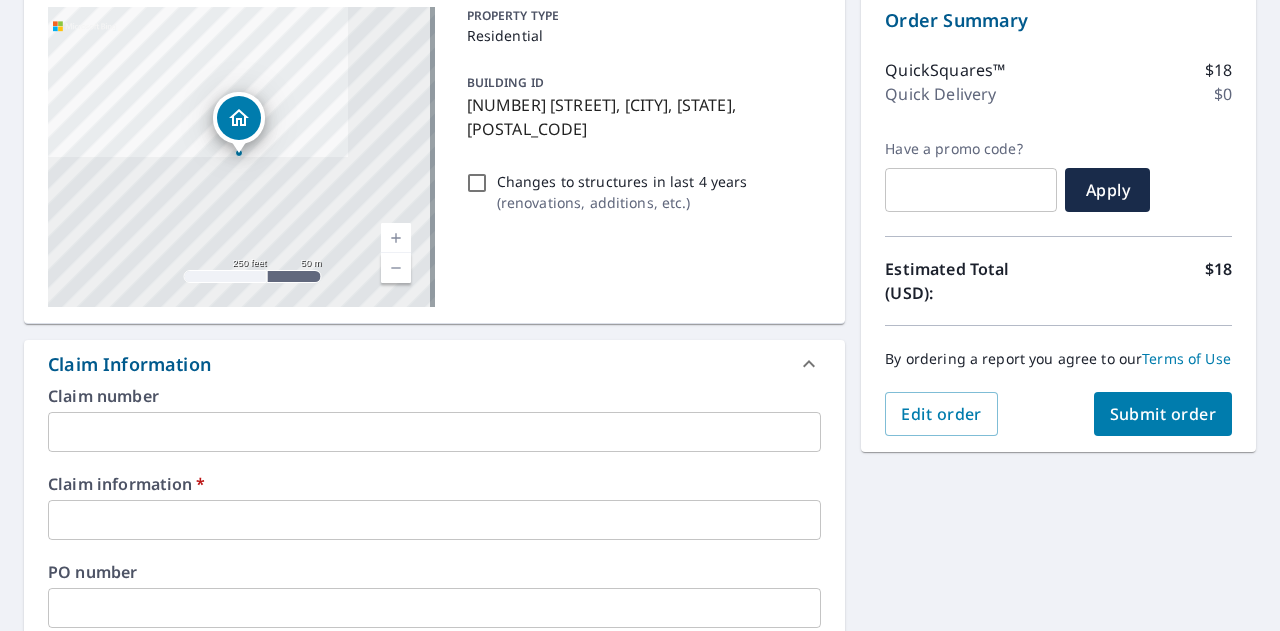 paste on "[NUMBER] [STREET]" 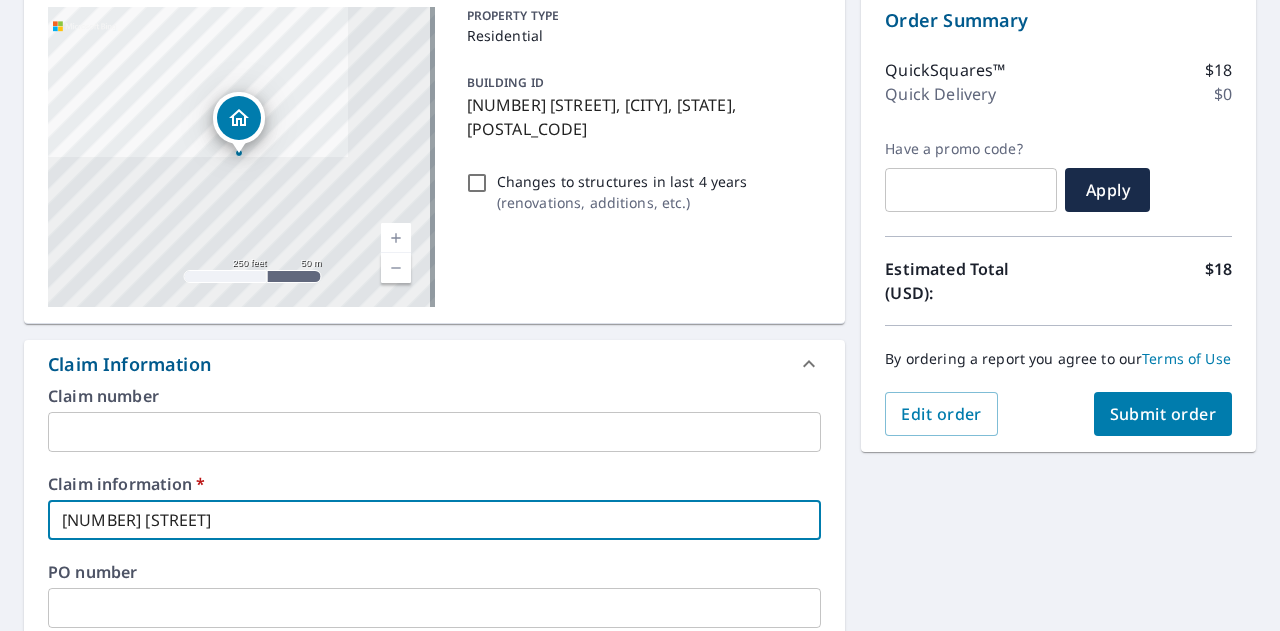 click on "[NUMBER] [STREET]" at bounding box center (434, 520) 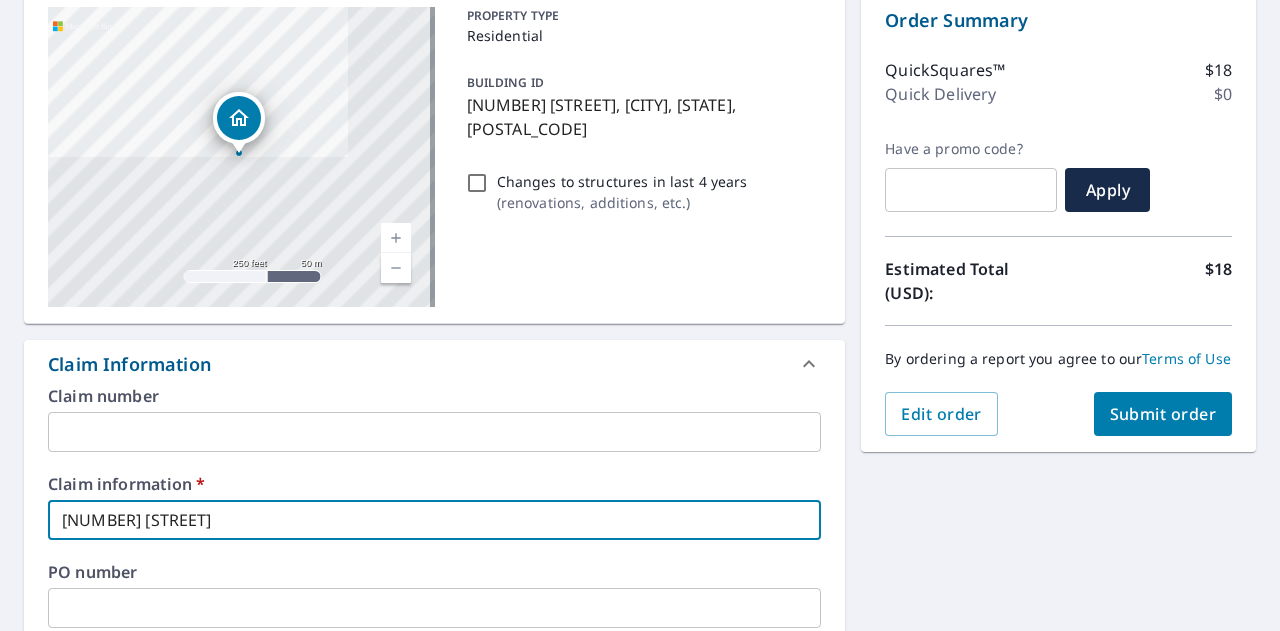 type on "[NUMBER] [STREET]" 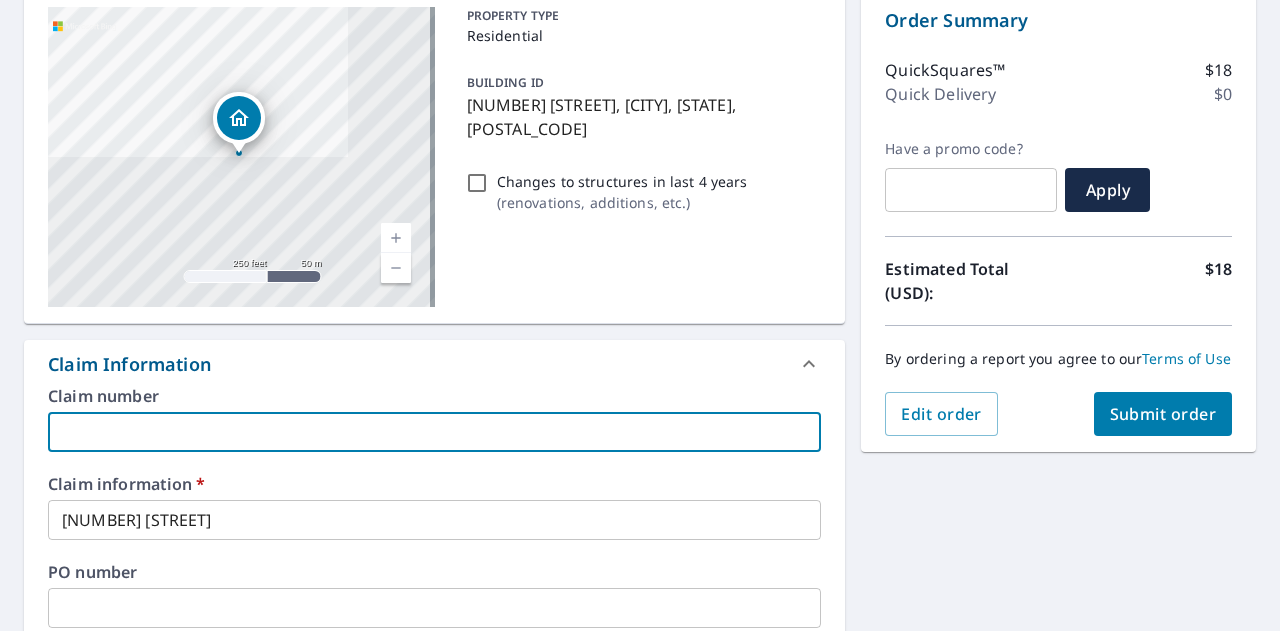 click at bounding box center [434, 432] 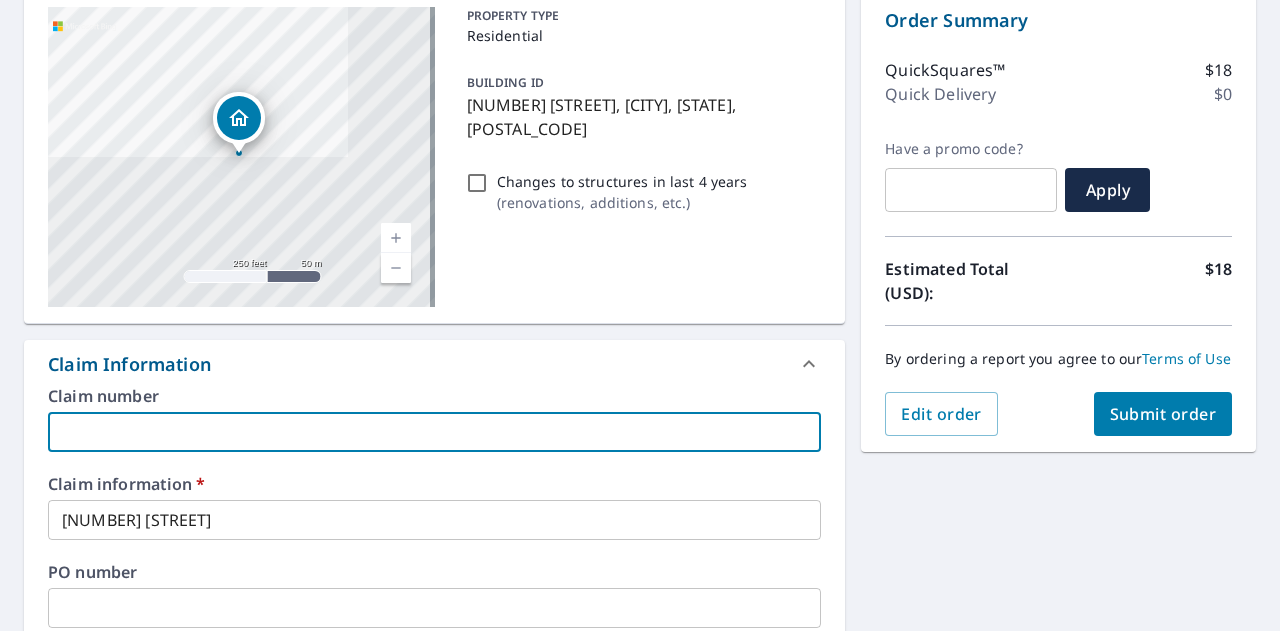 type on "[BRAND] [BRAND]" 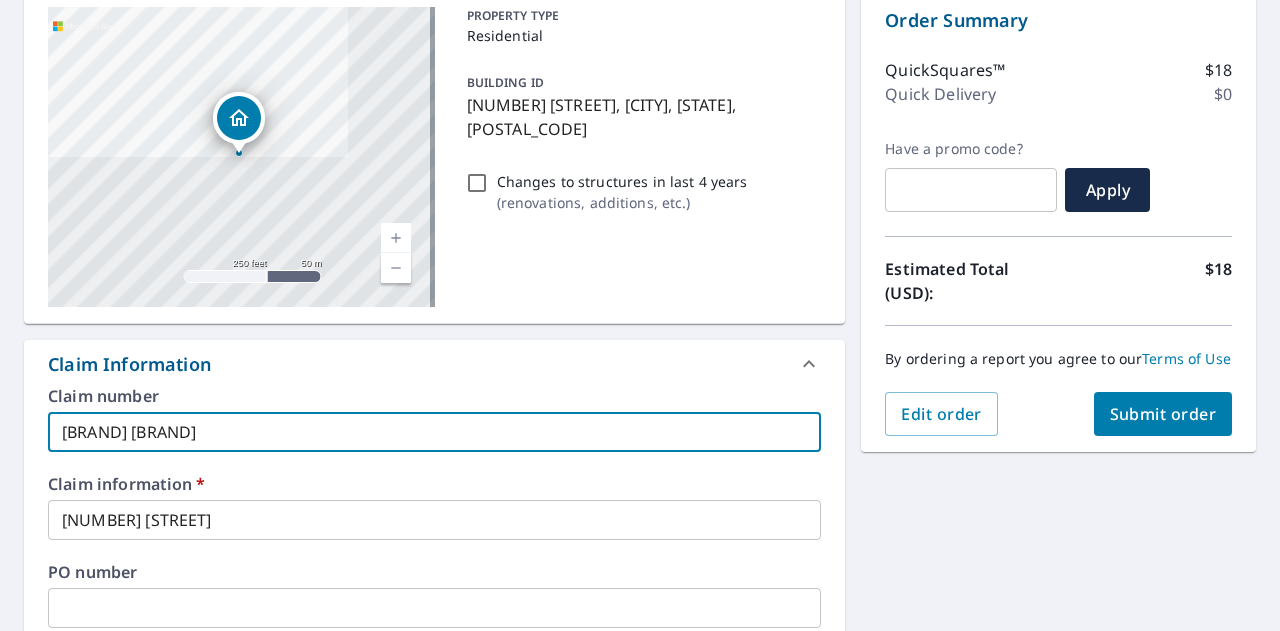 checkbox on "true" 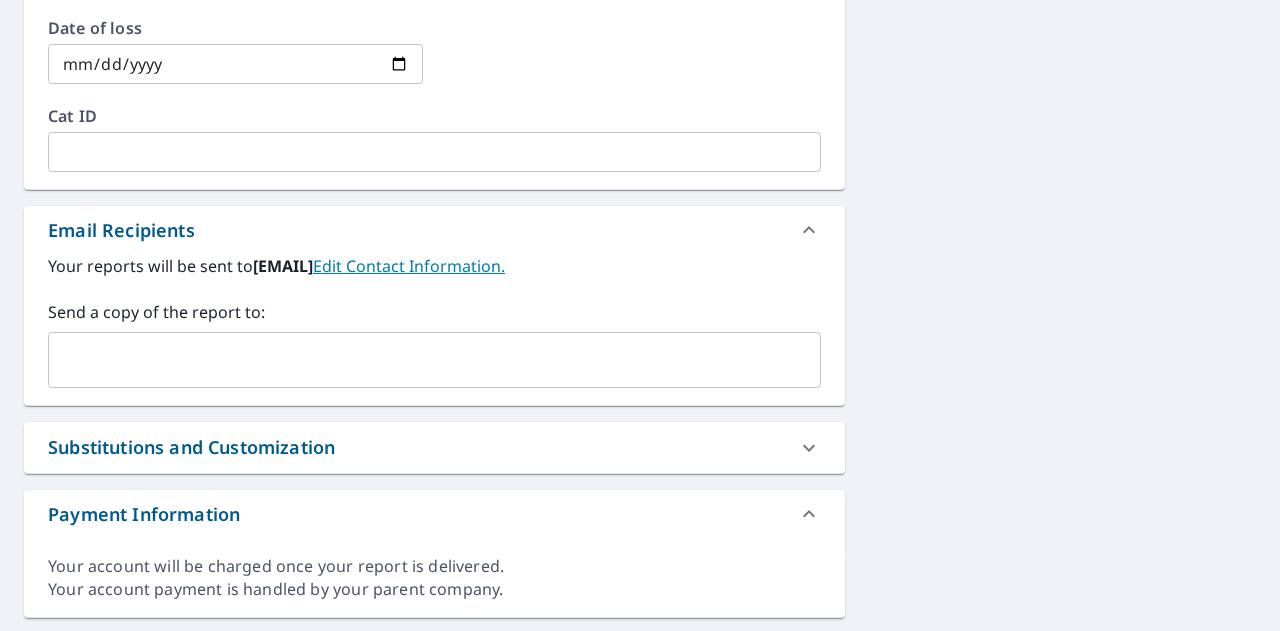 scroll, scrollTop: 850, scrollLeft: 0, axis: vertical 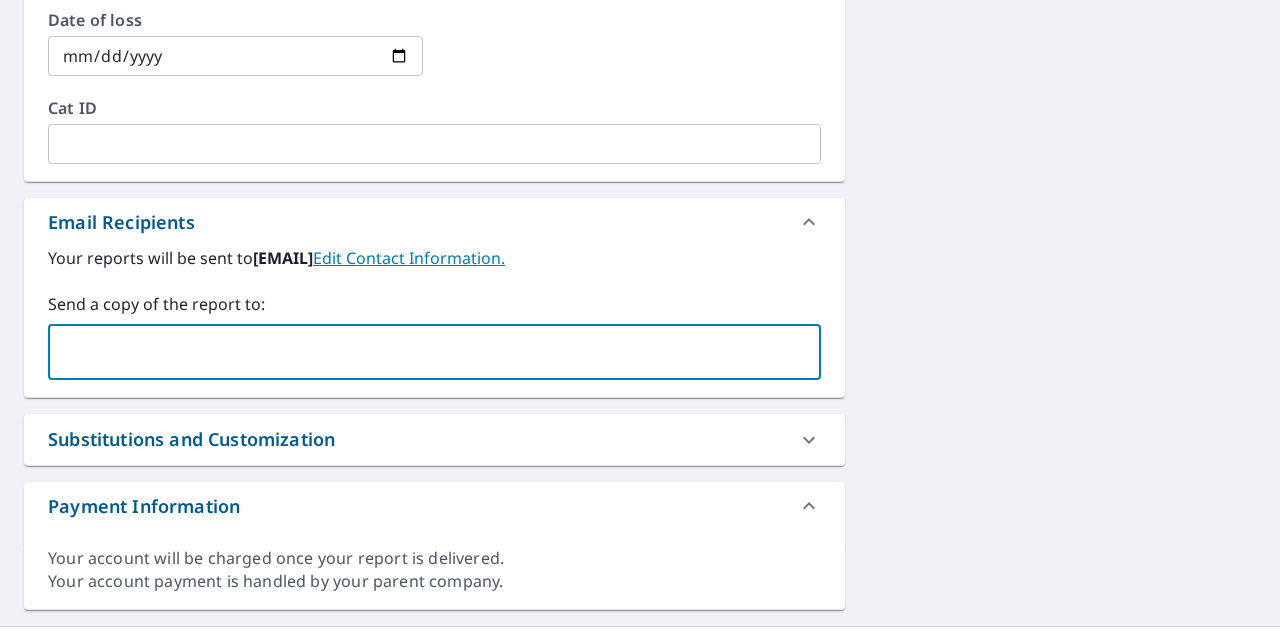 click at bounding box center [419, 352] 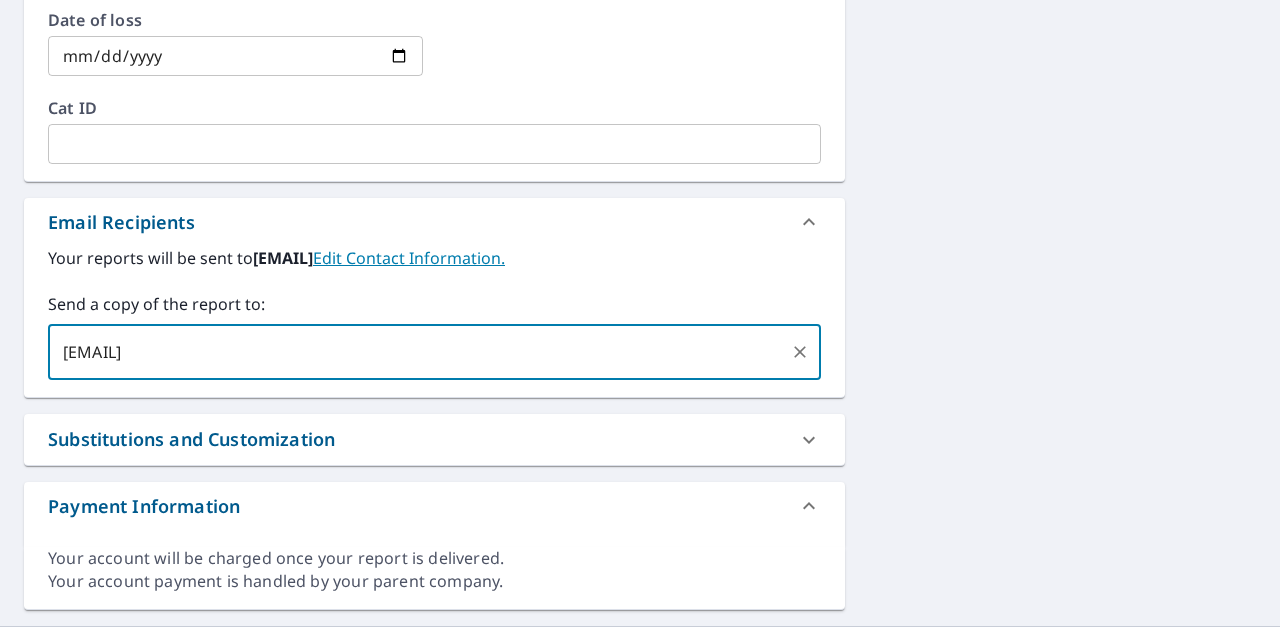 drag, startPoint x: 405, startPoint y: 354, endPoint x: 84, endPoint y: 359, distance: 321.03894 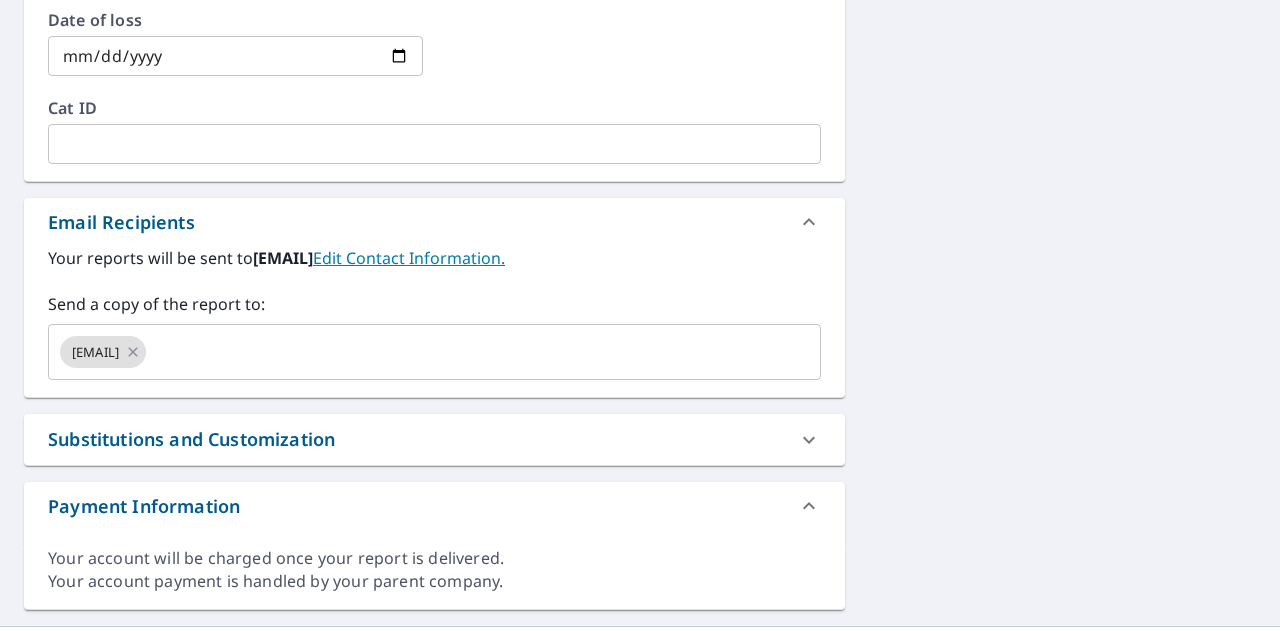 click on "Your reports will be sent to  [EMAIL].  Edit Contact Information. Send a copy of the report to: [EMAIL]" at bounding box center (434, 313) 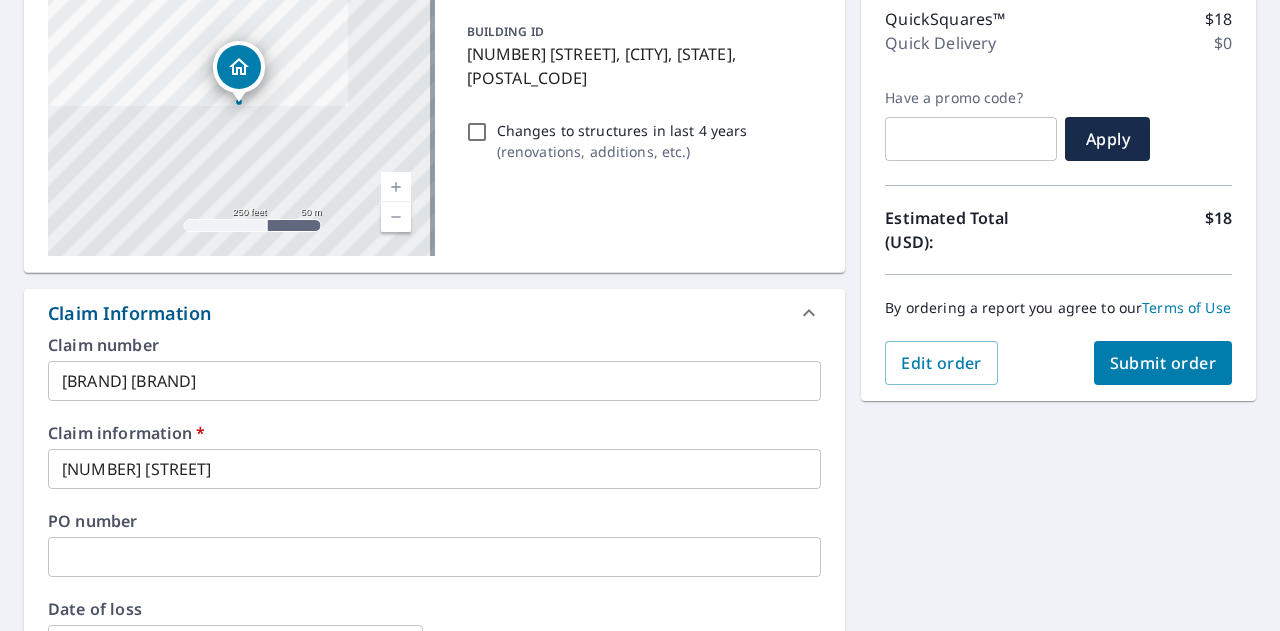 scroll, scrollTop: 224, scrollLeft: 0, axis: vertical 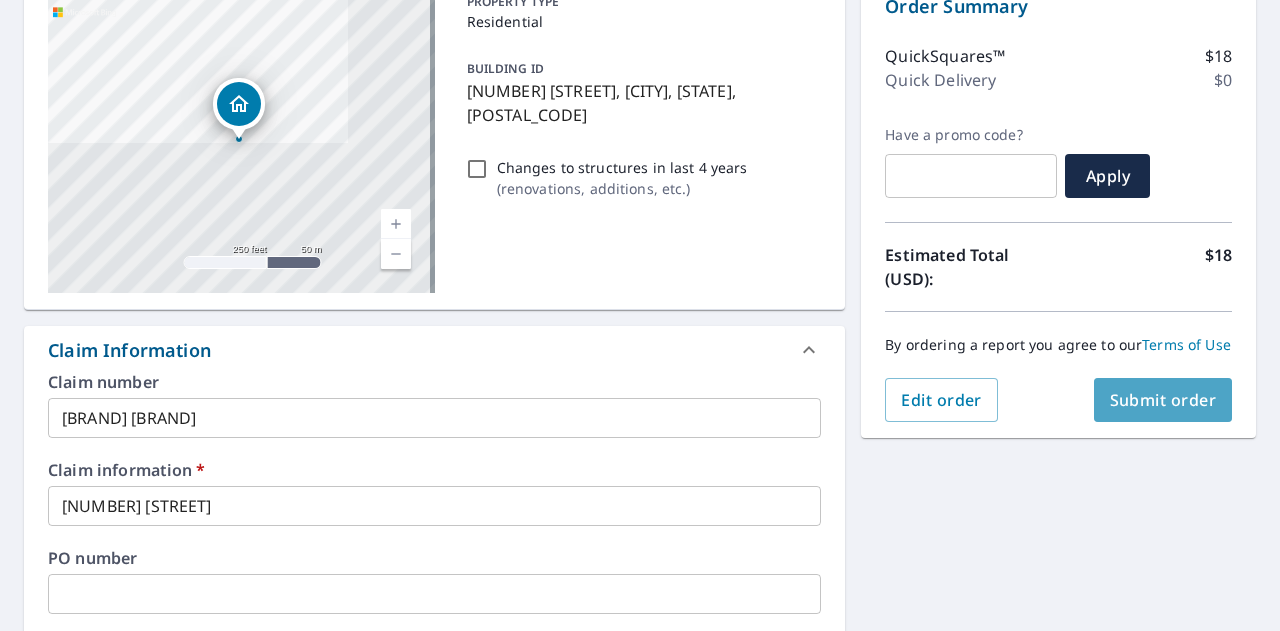 click on "Submit order" at bounding box center [1163, 400] 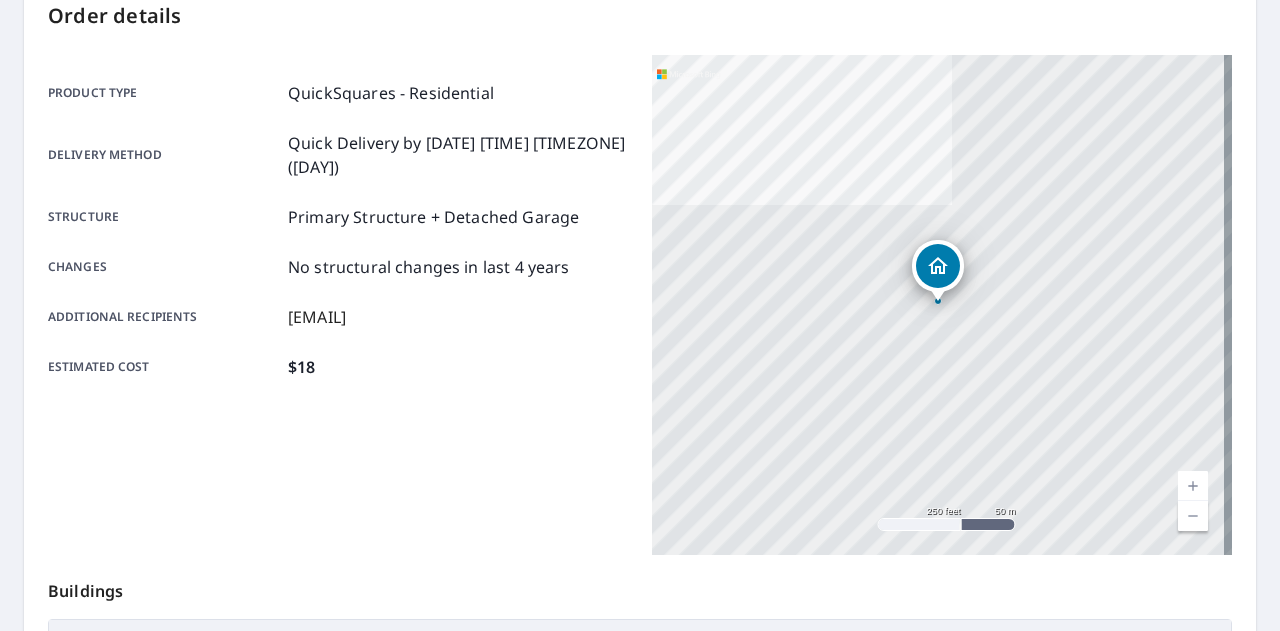 scroll, scrollTop: 0, scrollLeft: 0, axis: both 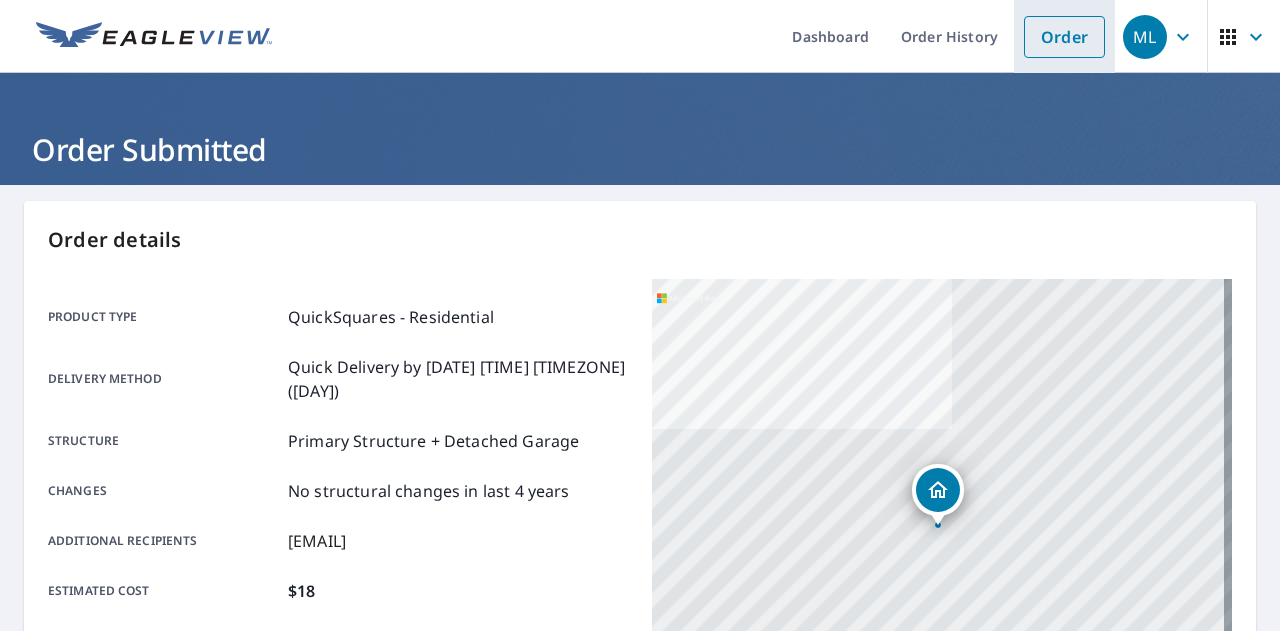 click on "Order" at bounding box center [1064, 37] 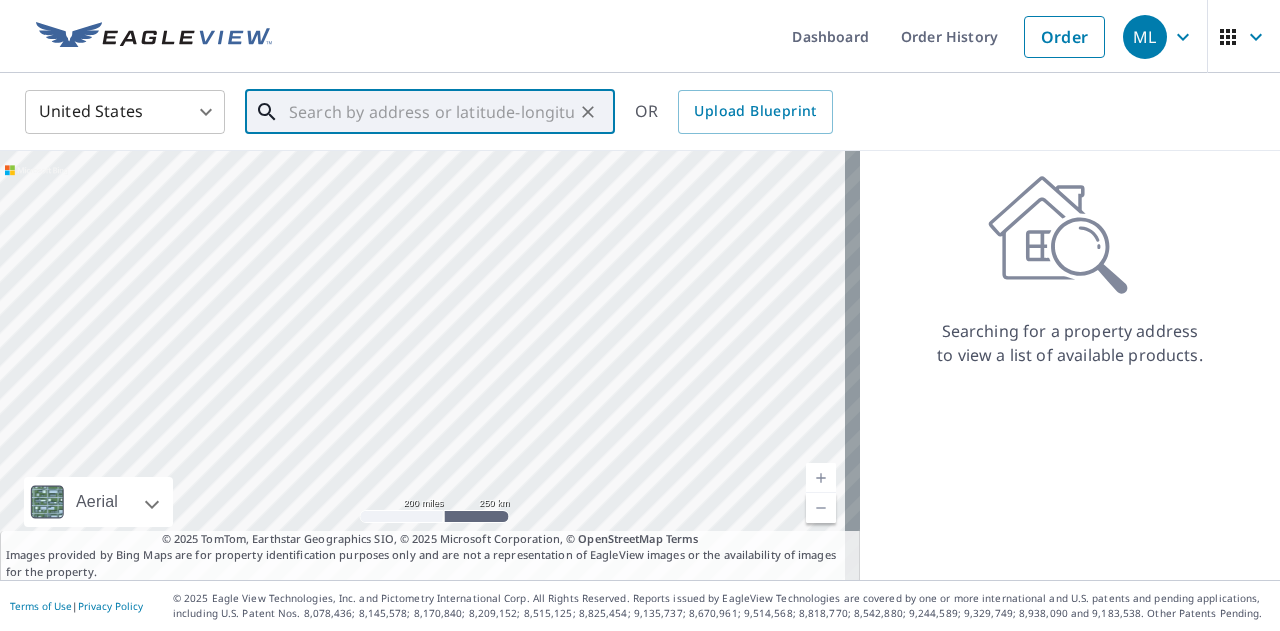 click at bounding box center [431, 112] 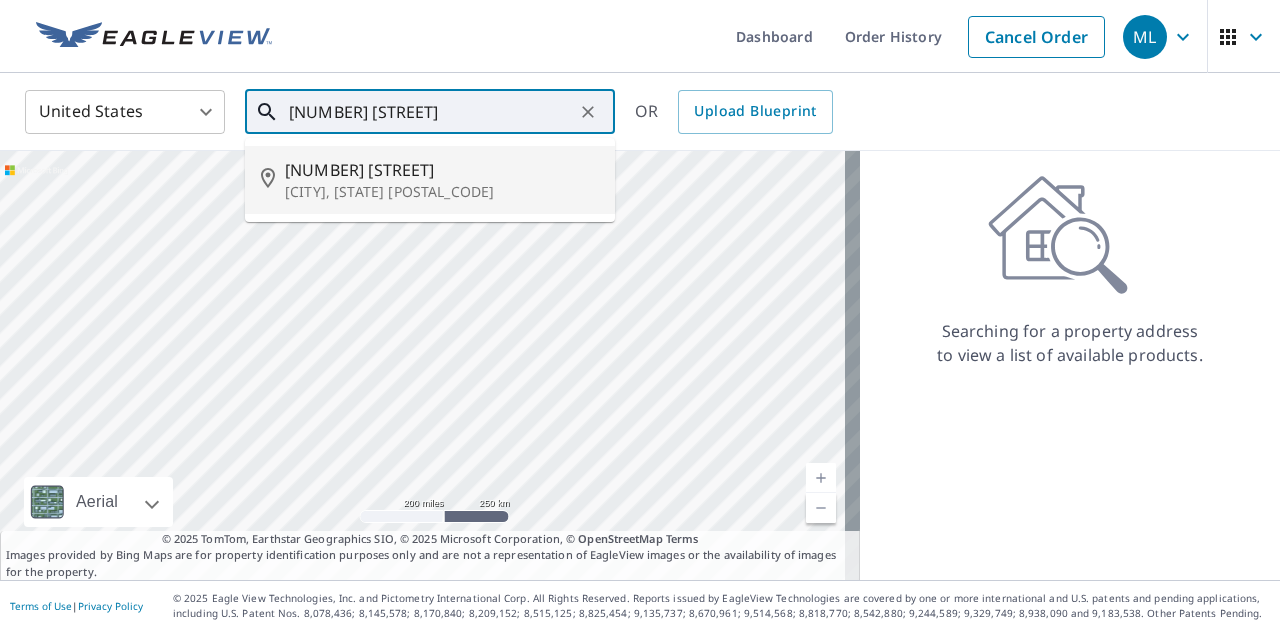 click on "[NUMBER] [STREET]" at bounding box center (442, 170) 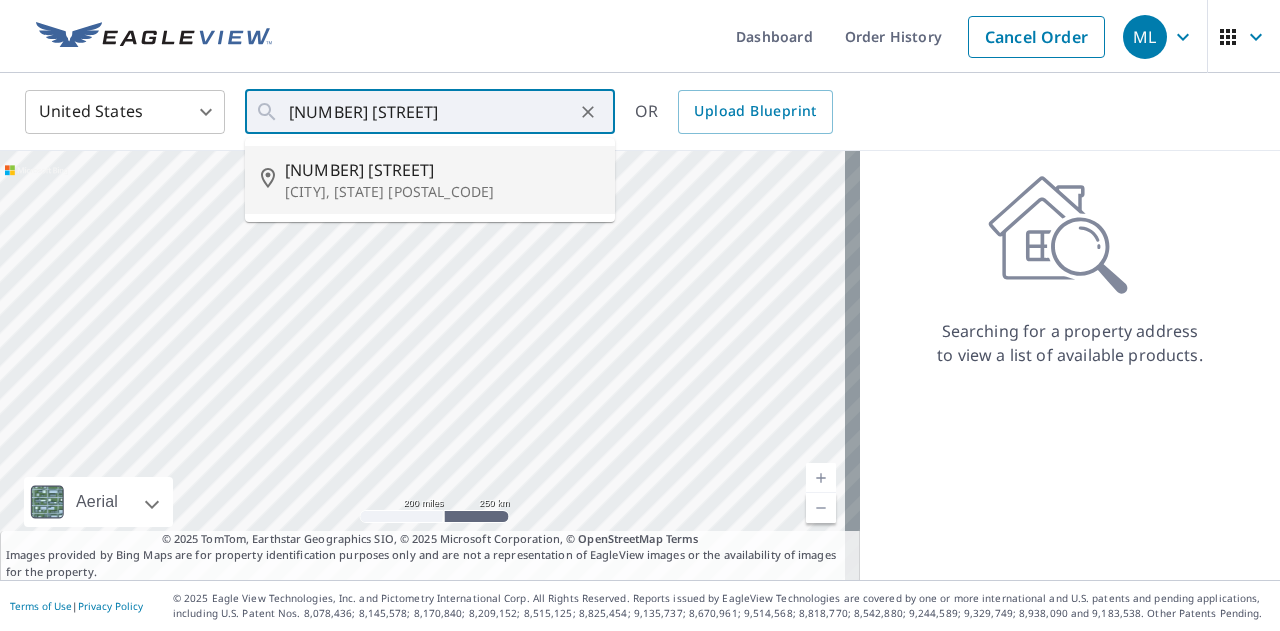 type on "[NUMBER] [STREET] [CITY], [STATE] [POSTAL_CODE]" 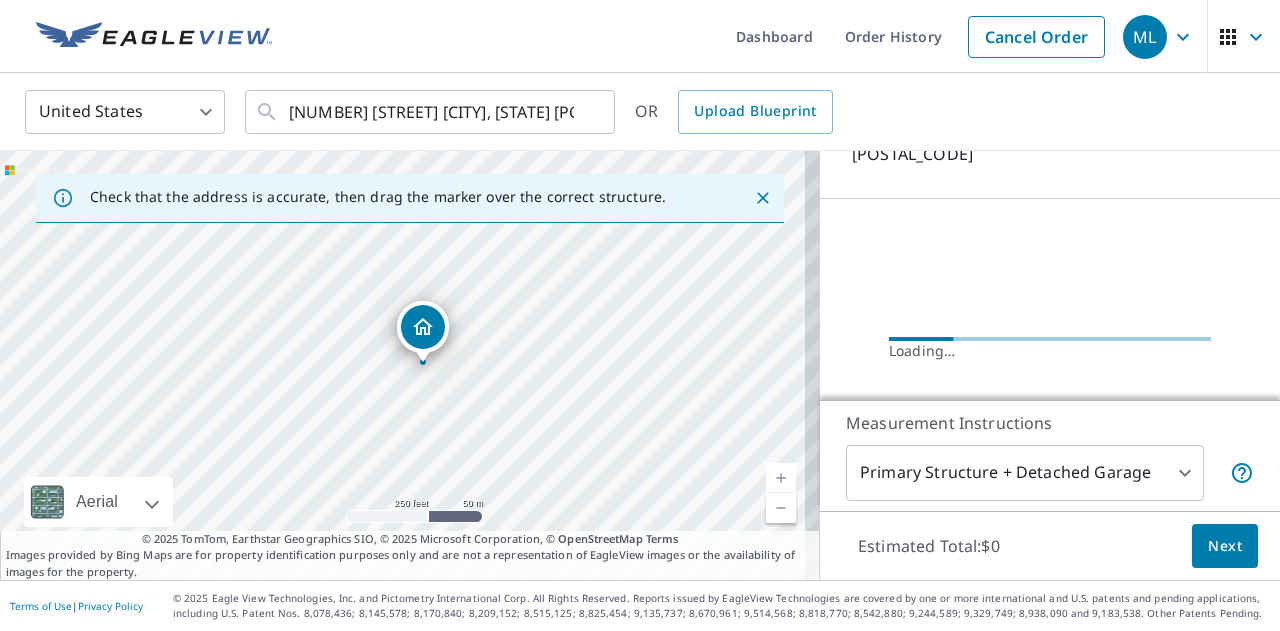 scroll, scrollTop: 184, scrollLeft: 0, axis: vertical 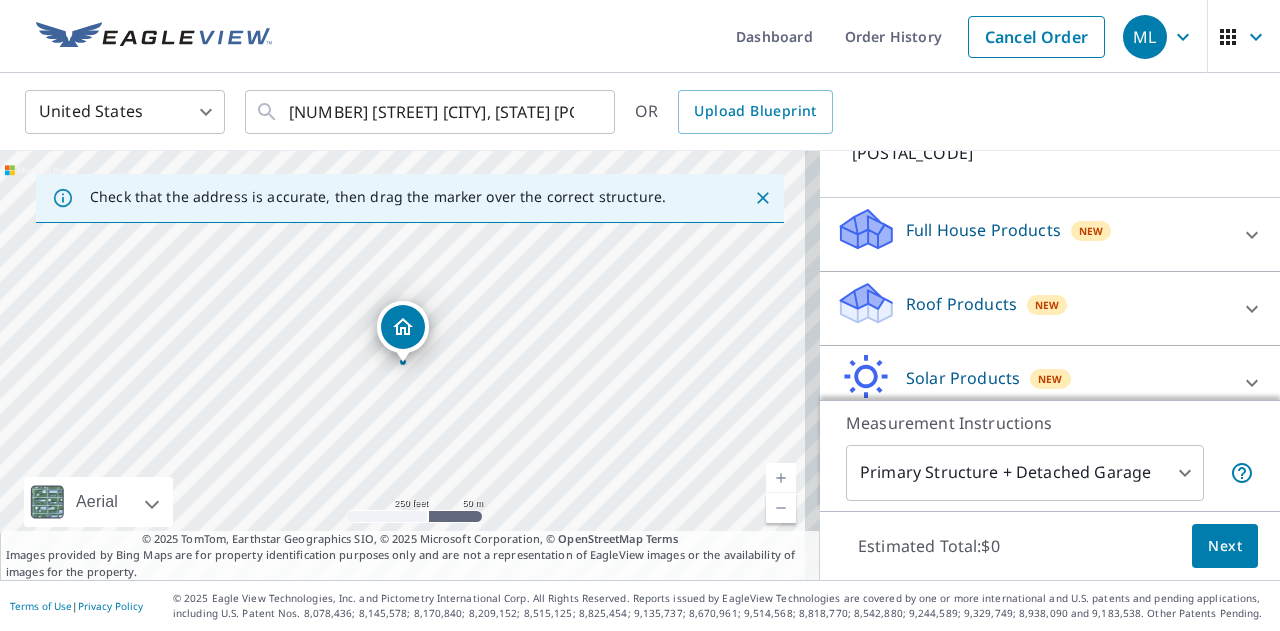 click on "Roof Products New" at bounding box center [1032, 308] 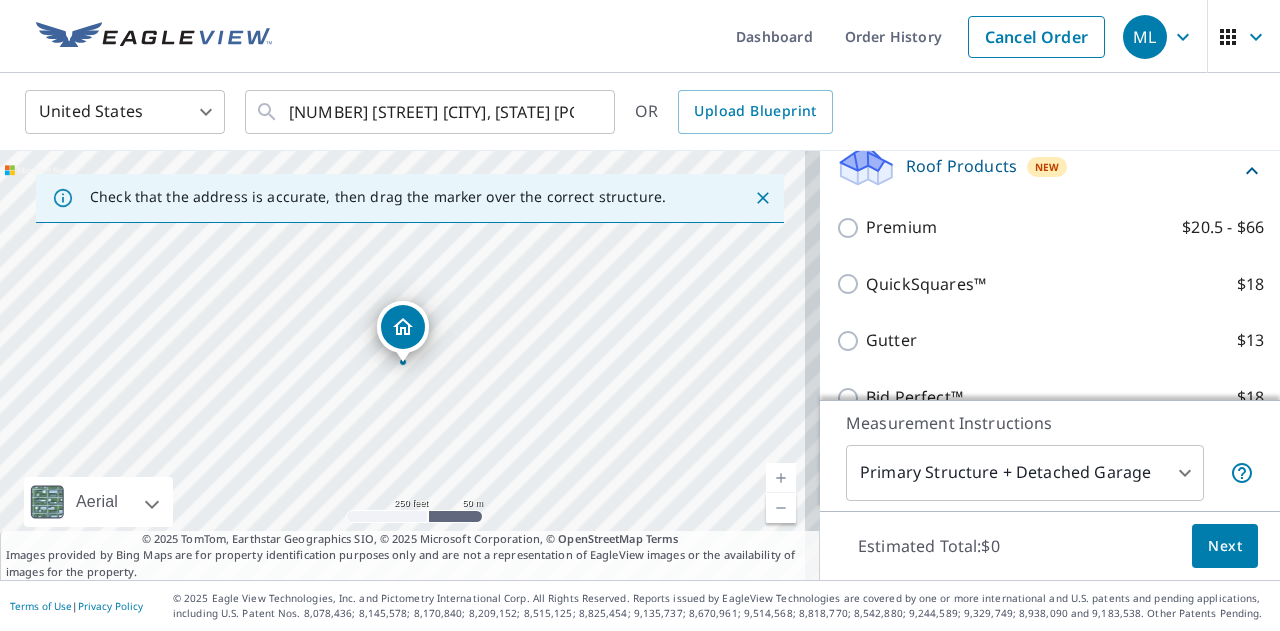 scroll, scrollTop: 326, scrollLeft: 0, axis: vertical 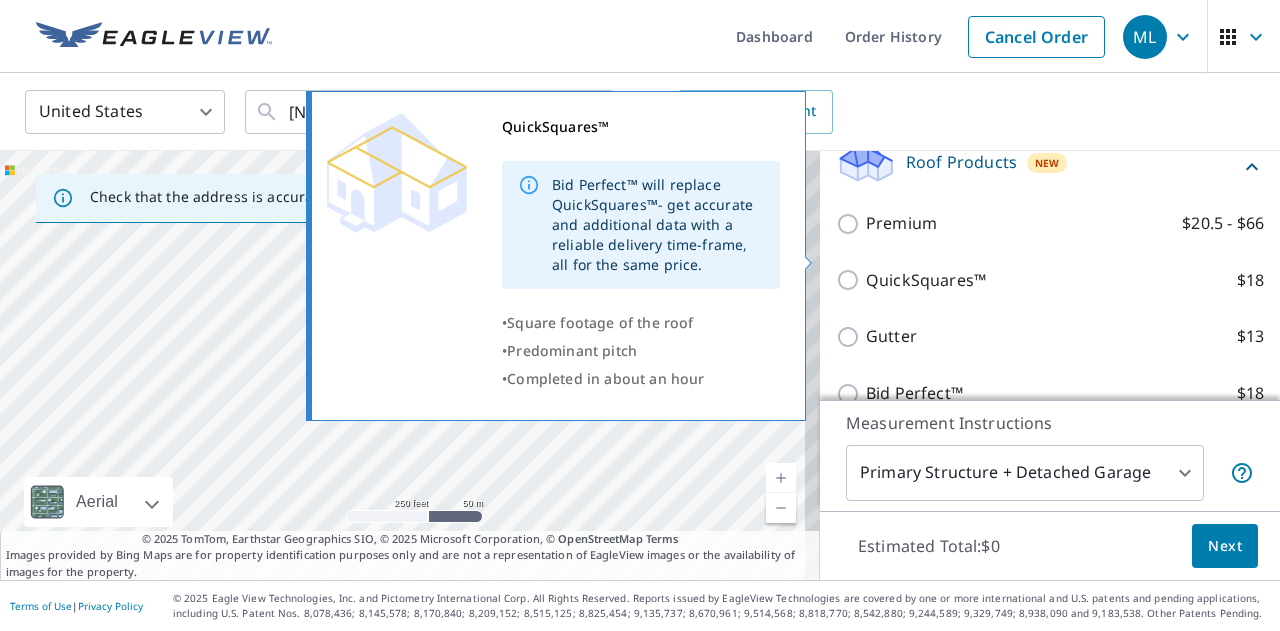 click on "QuickSquares™" at bounding box center (926, 280) 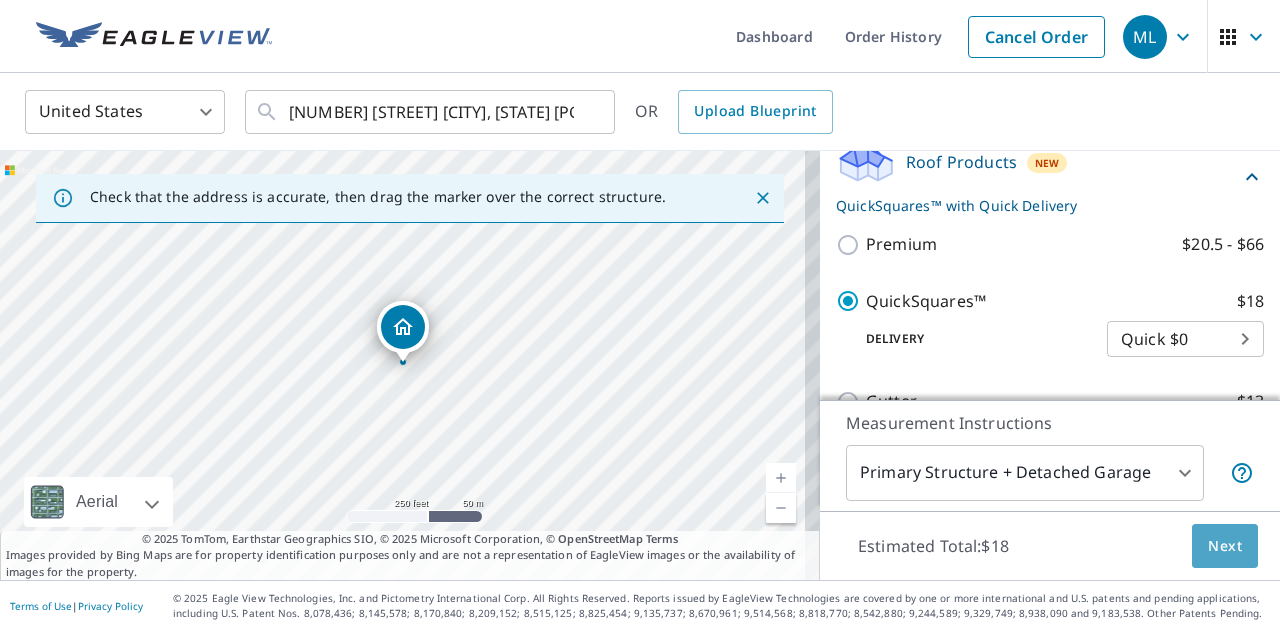 click on "Next" at bounding box center (1225, 546) 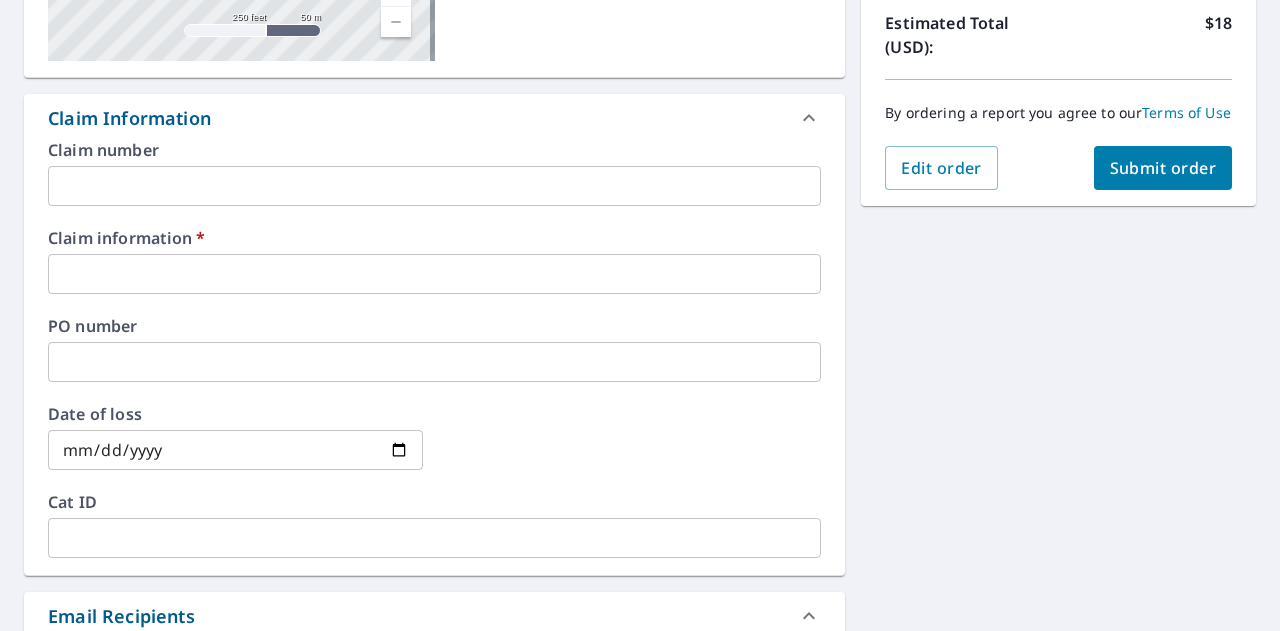 scroll, scrollTop: 893, scrollLeft: 0, axis: vertical 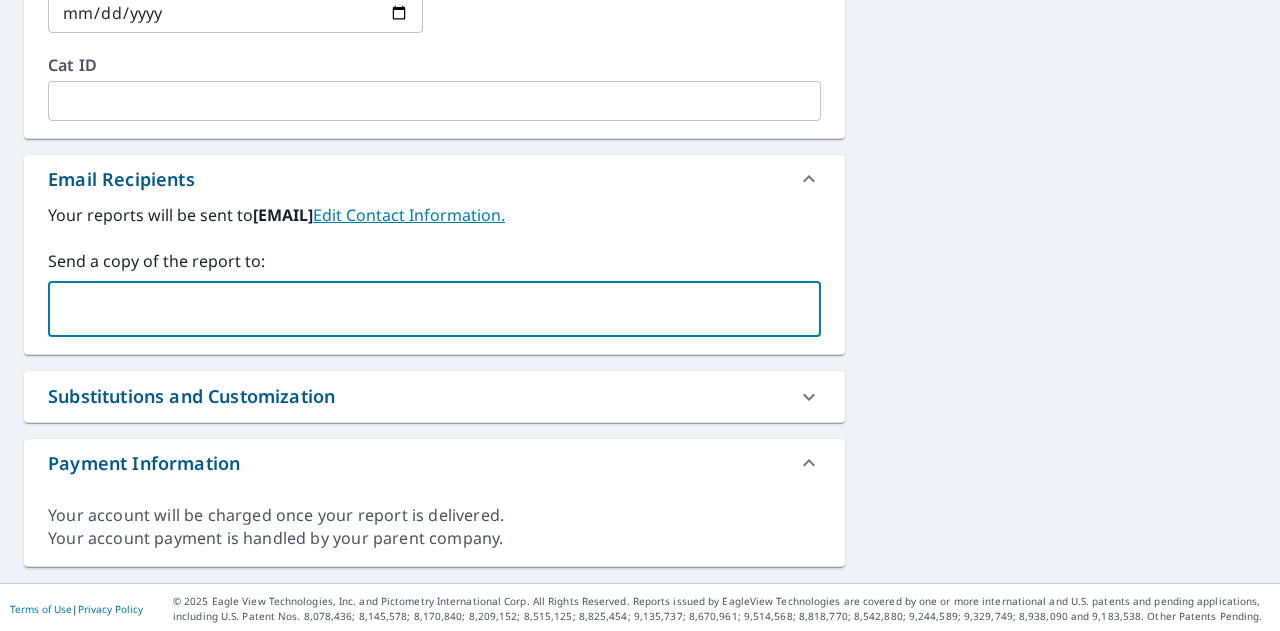 click at bounding box center (419, 309) 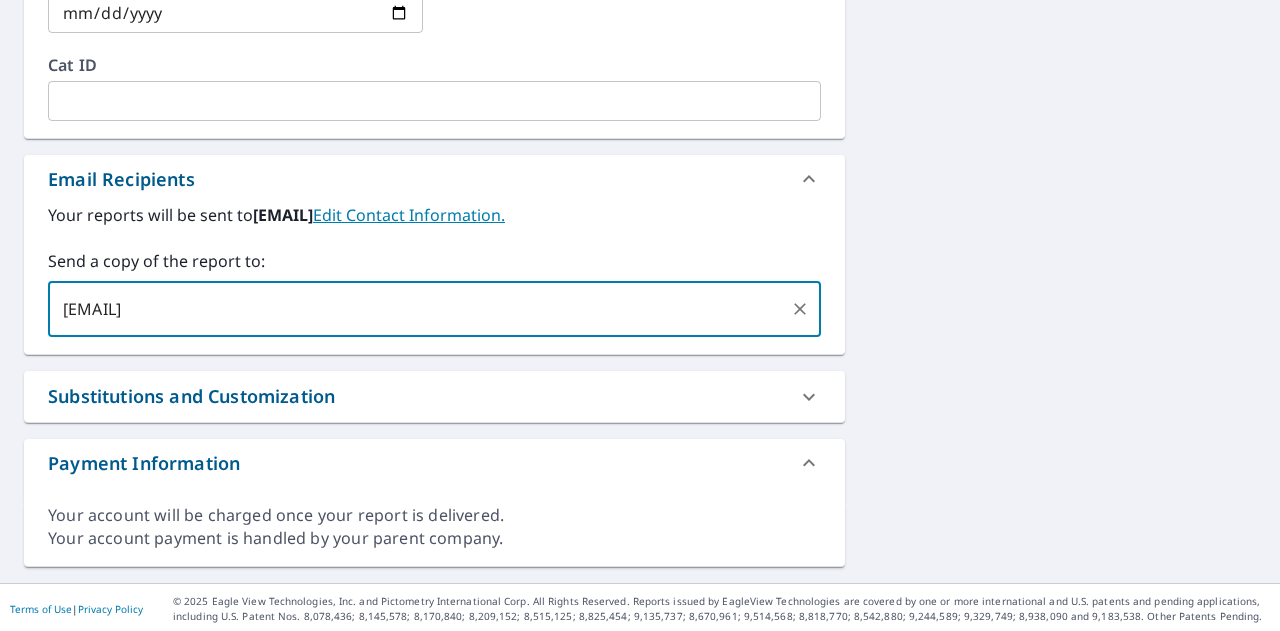 type 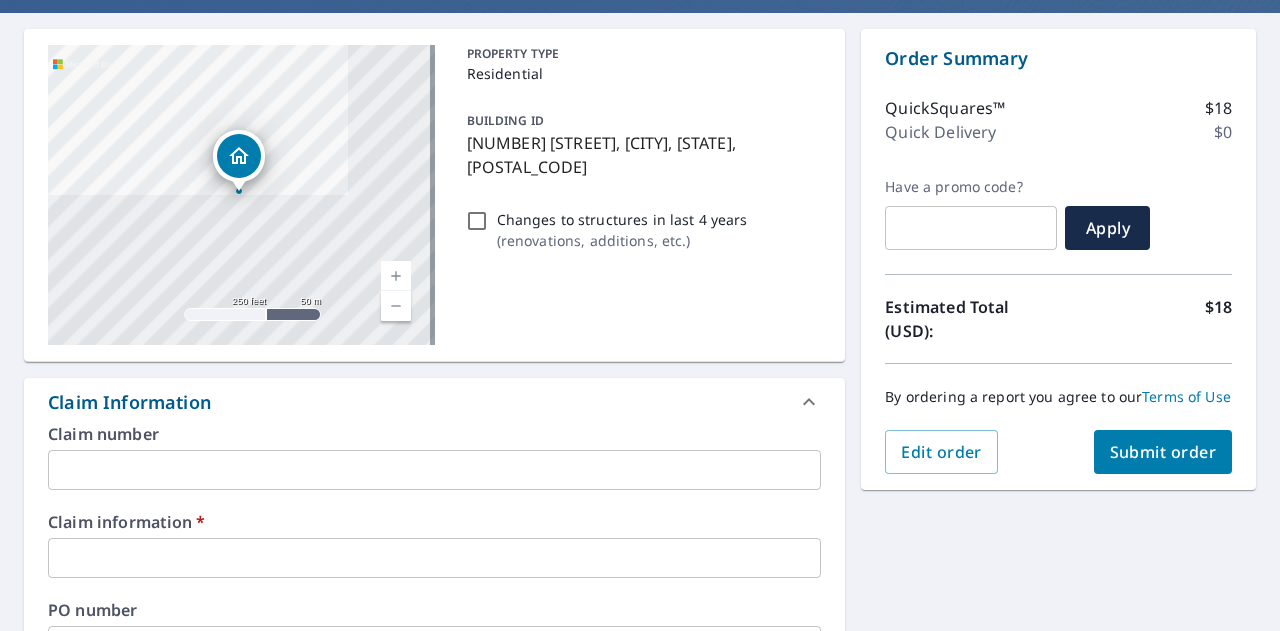 scroll, scrollTop: 171, scrollLeft: 0, axis: vertical 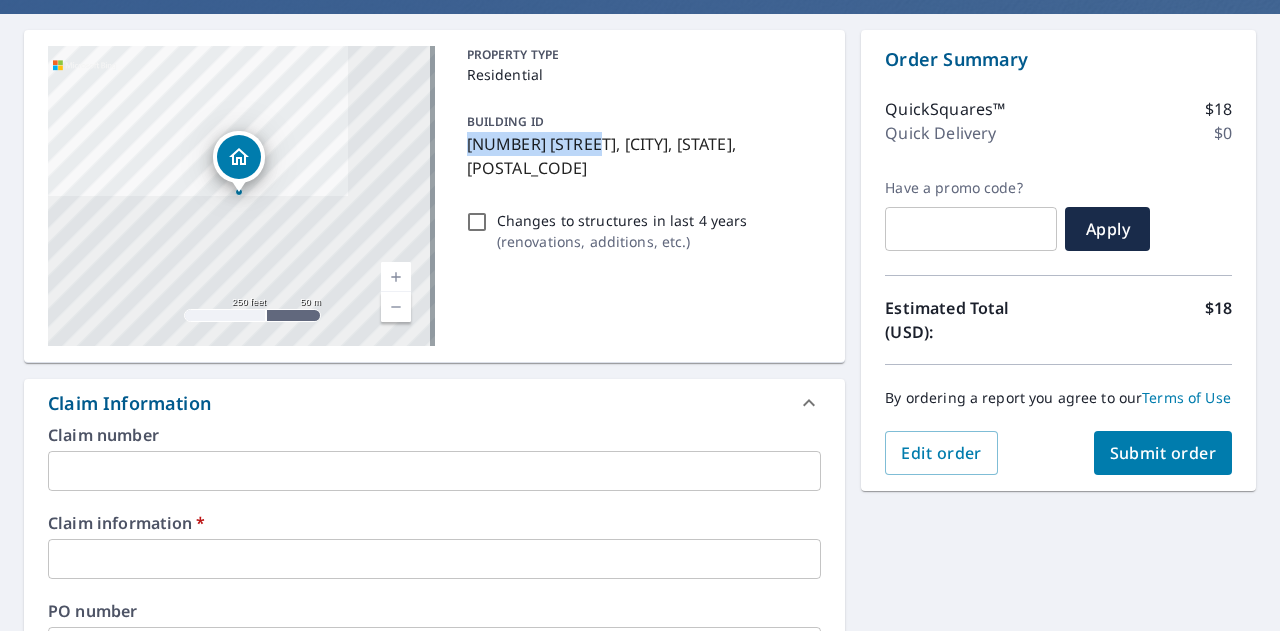 drag, startPoint x: 458, startPoint y: 141, endPoint x: 594, endPoint y: 152, distance: 136.44412 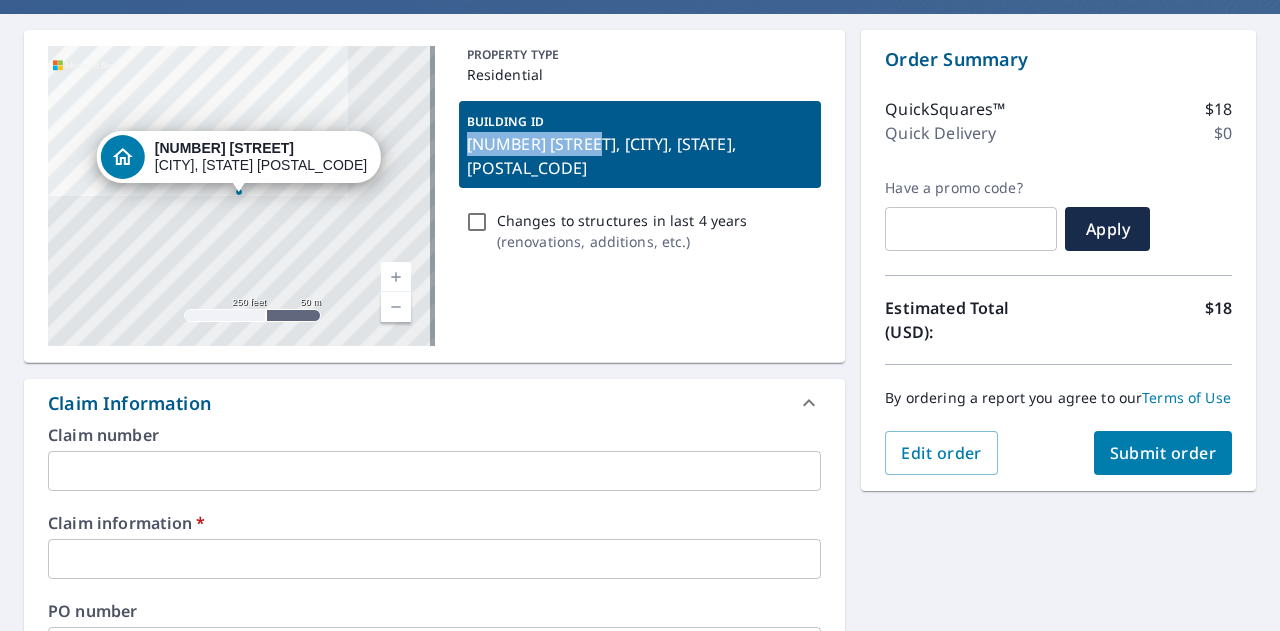 copy on "[NUMBER] [STREET]" 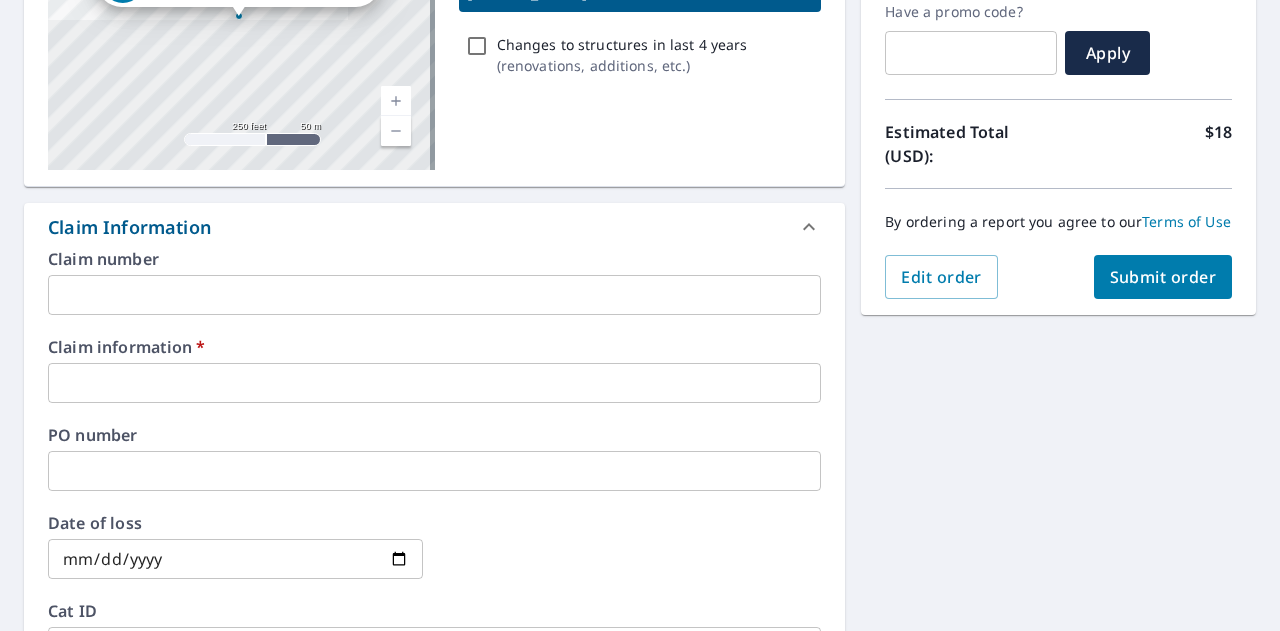 scroll, scrollTop: 350, scrollLeft: 0, axis: vertical 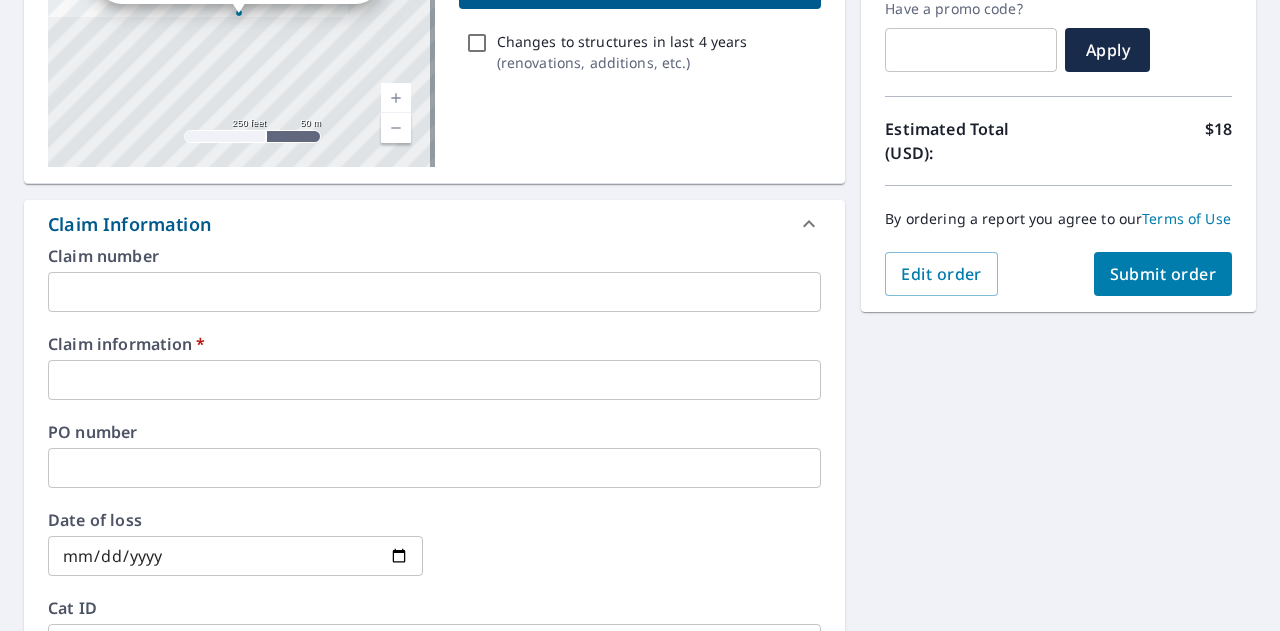 paste on "[NUMBER] [STREET]" 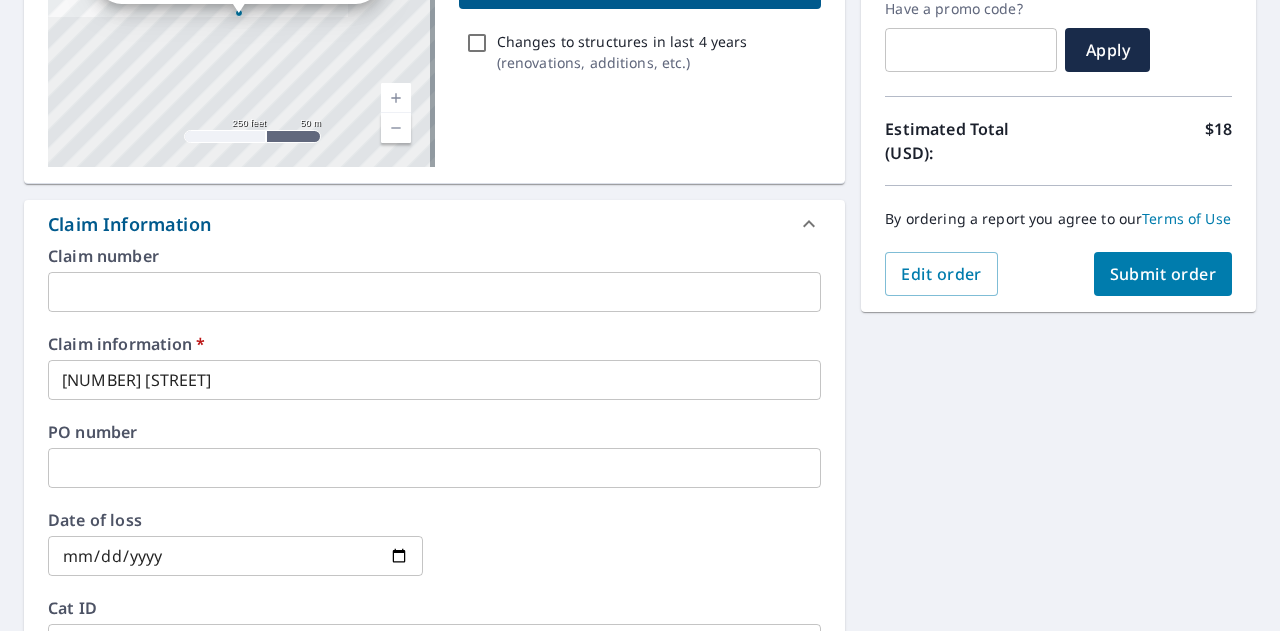 click on "[NUMBER] [STREET]" at bounding box center [434, 380] 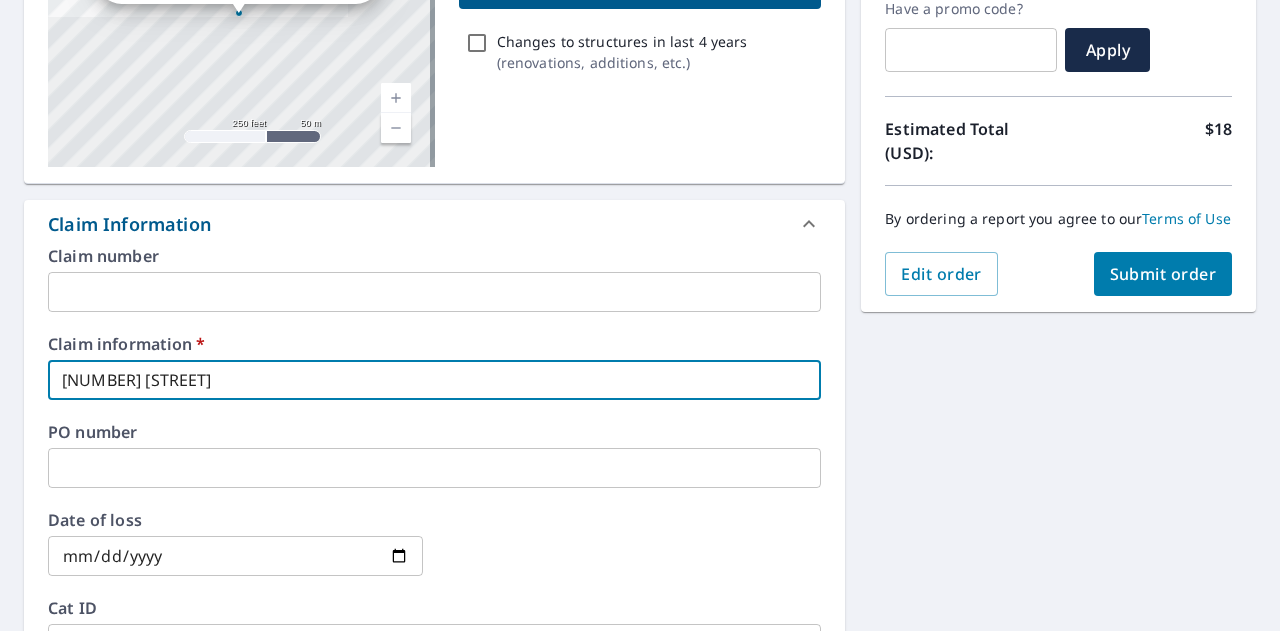 type on "[NUMBER] [STREET]" 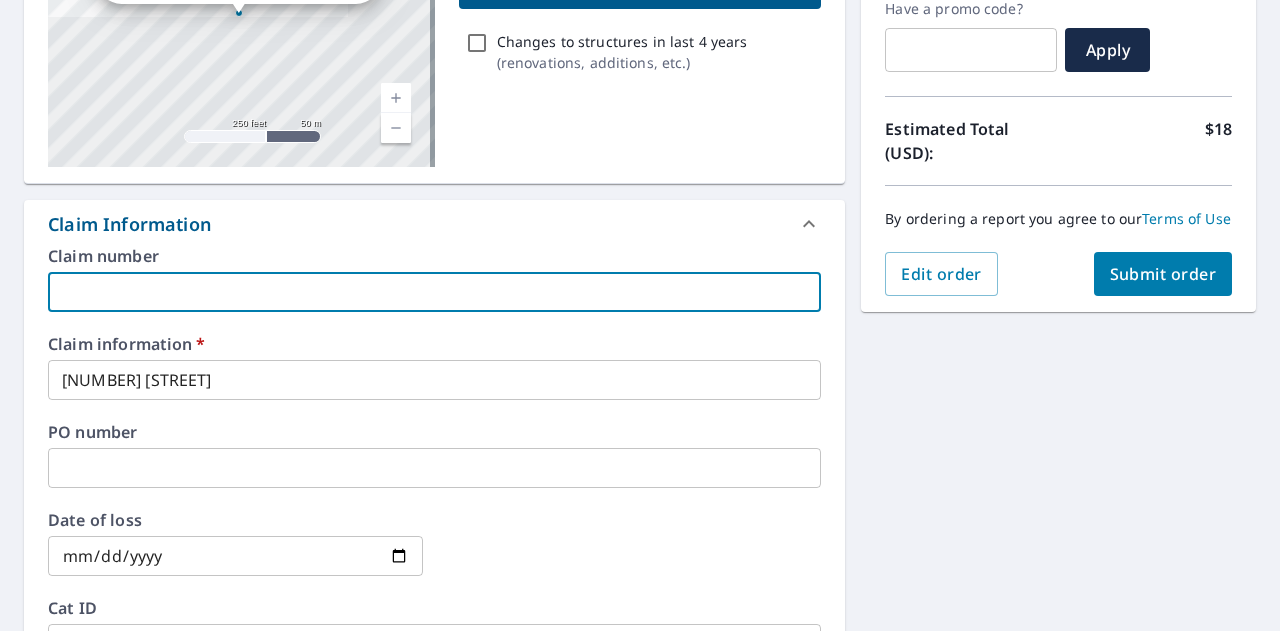 click at bounding box center (434, 292) 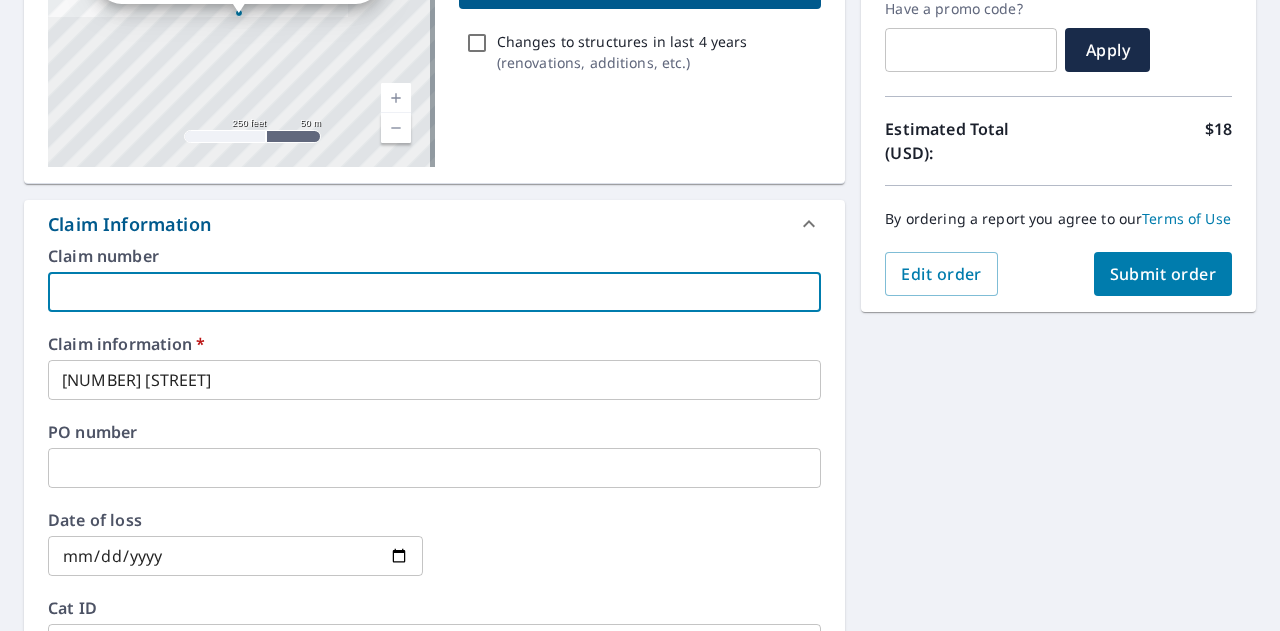 type on "[BRAND] [BRAND]" 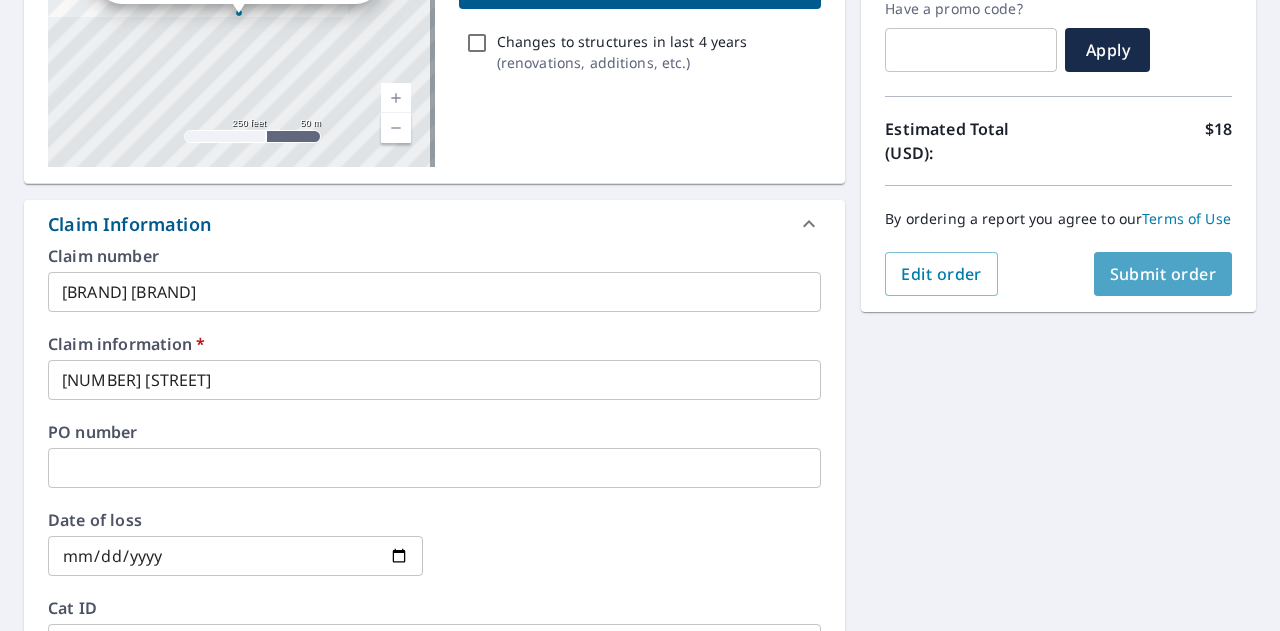 click on "Submit order" at bounding box center (1163, 274) 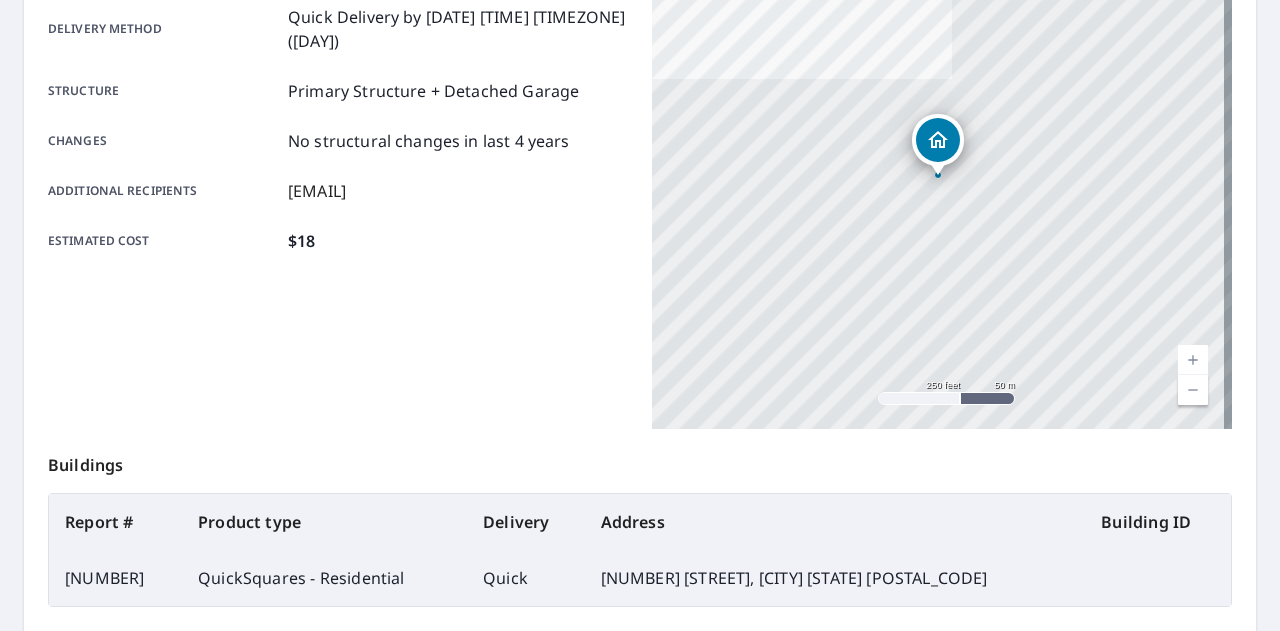 scroll, scrollTop: 0, scrollLeft: 0, axis: both 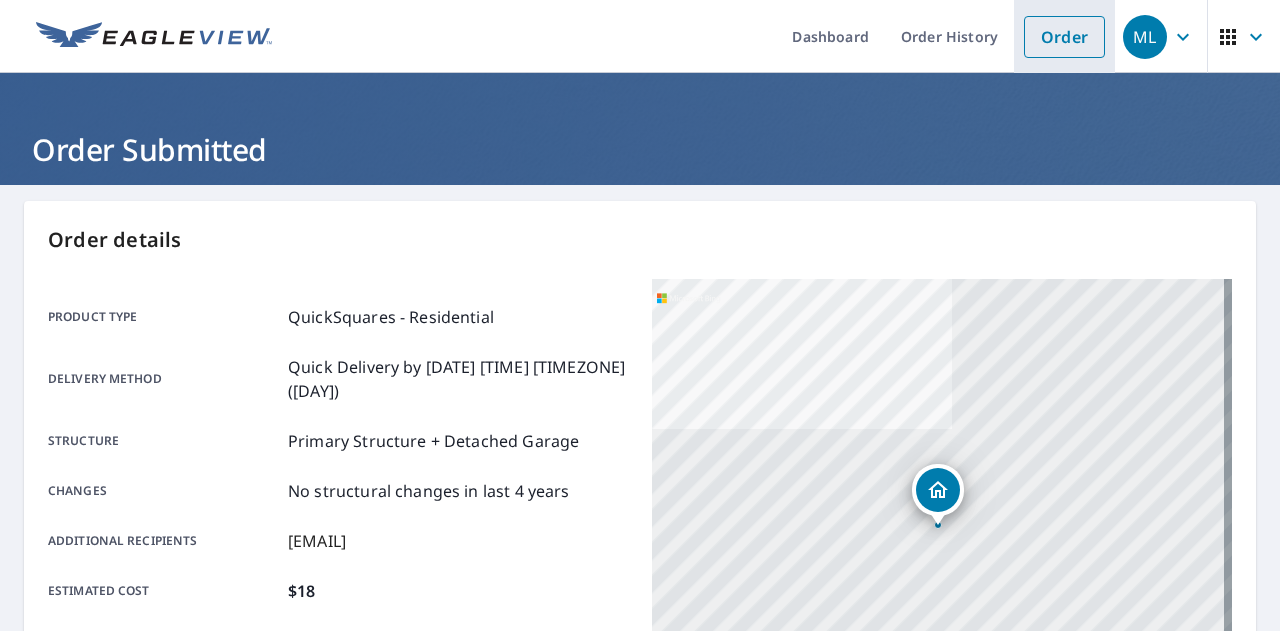 click on "Order" at bounding box center (1064, 37) 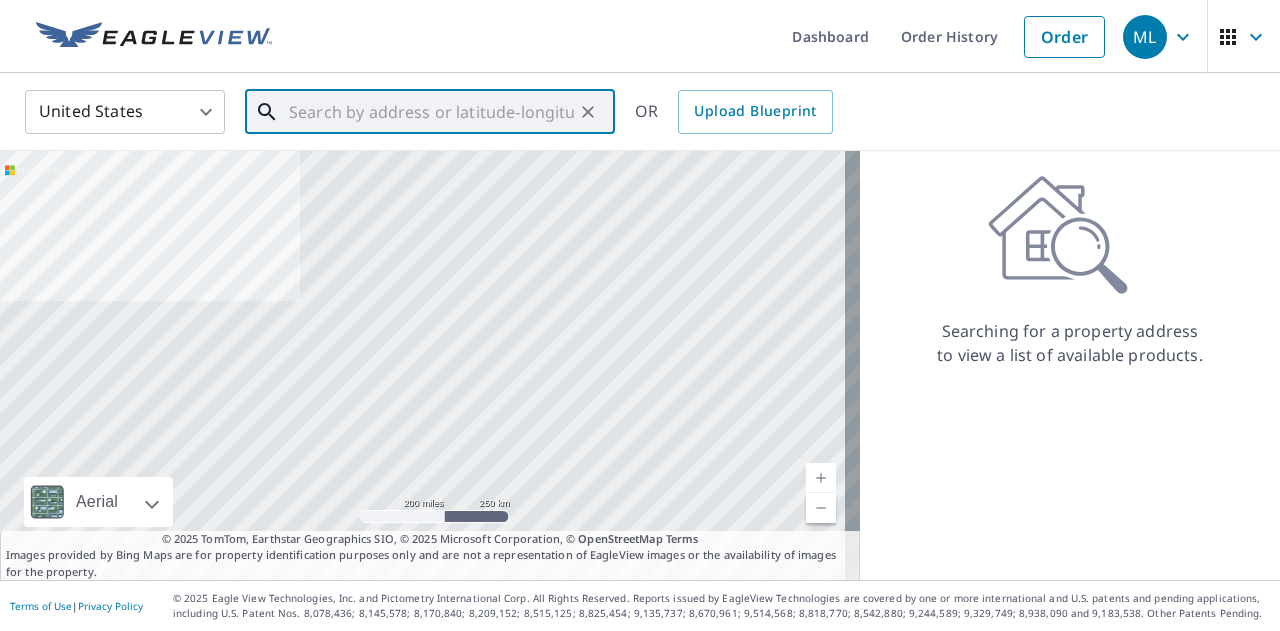 click at bounding box center [431, 112] 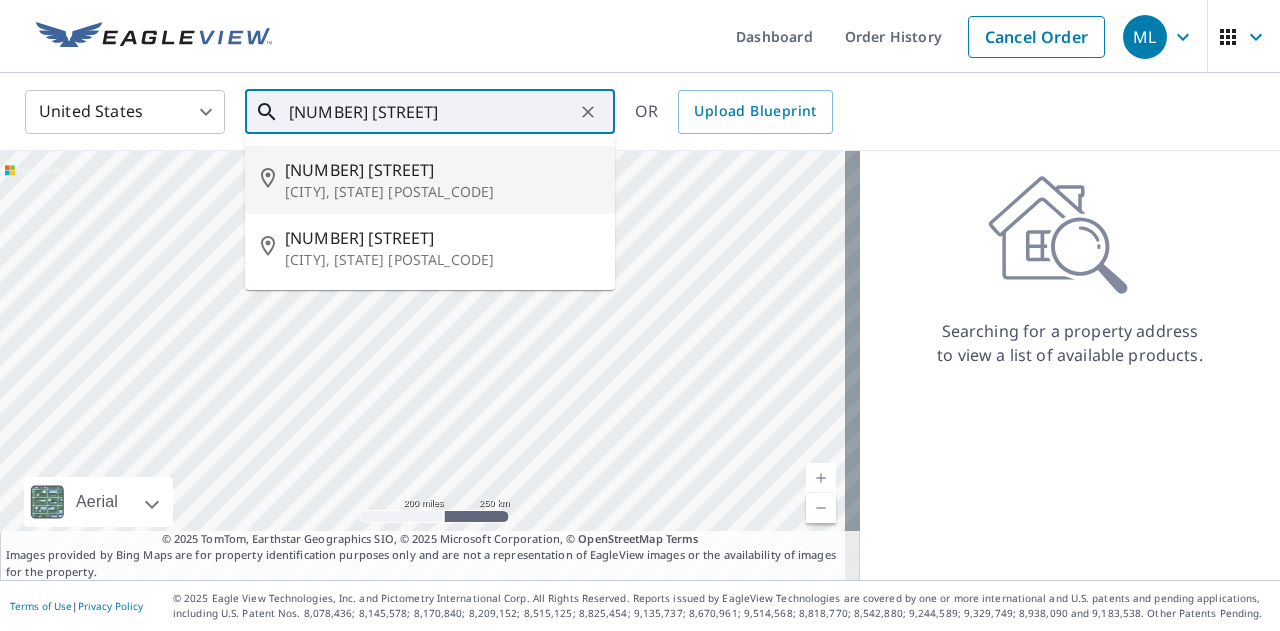 click on "[NUMBER] [STREET] [CITY], [STATE] [POSTAL_CODE]" at bounding box center (430, 180) 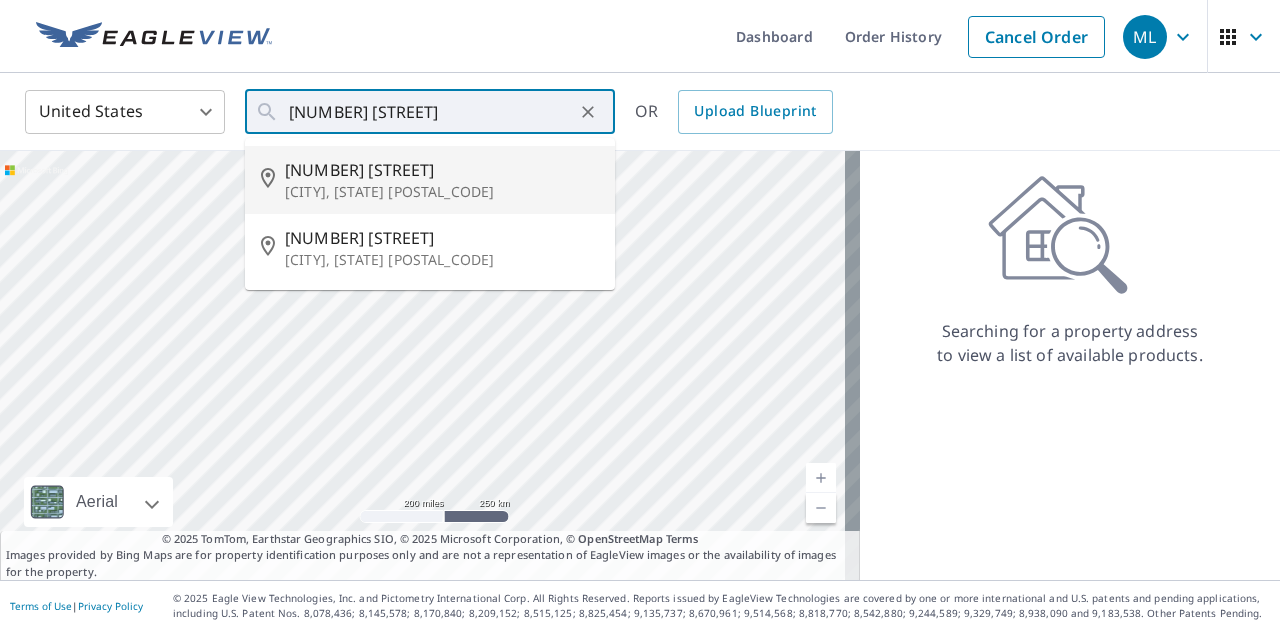 type on "[NUMBER] [STREET] [CITY], [STATE] [POSTAL_CODE]" 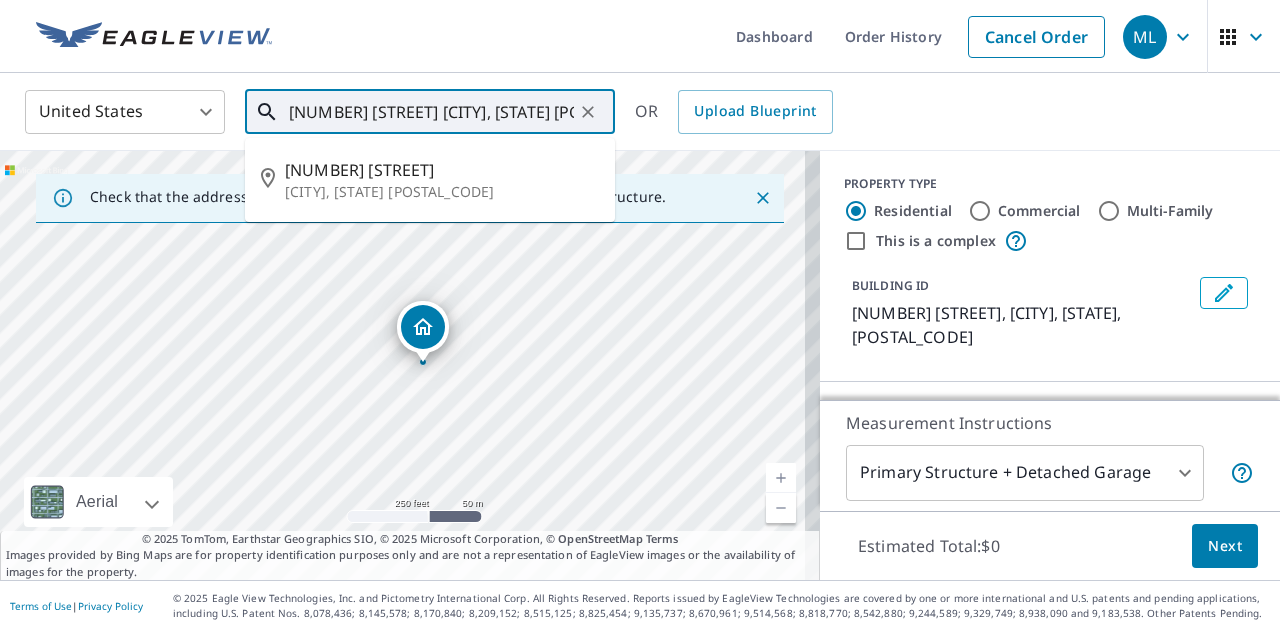 drag, startPoint x: 289, startPoint y: 112, endPoint x: 381, endPoint y: 107, distance: 92.13577 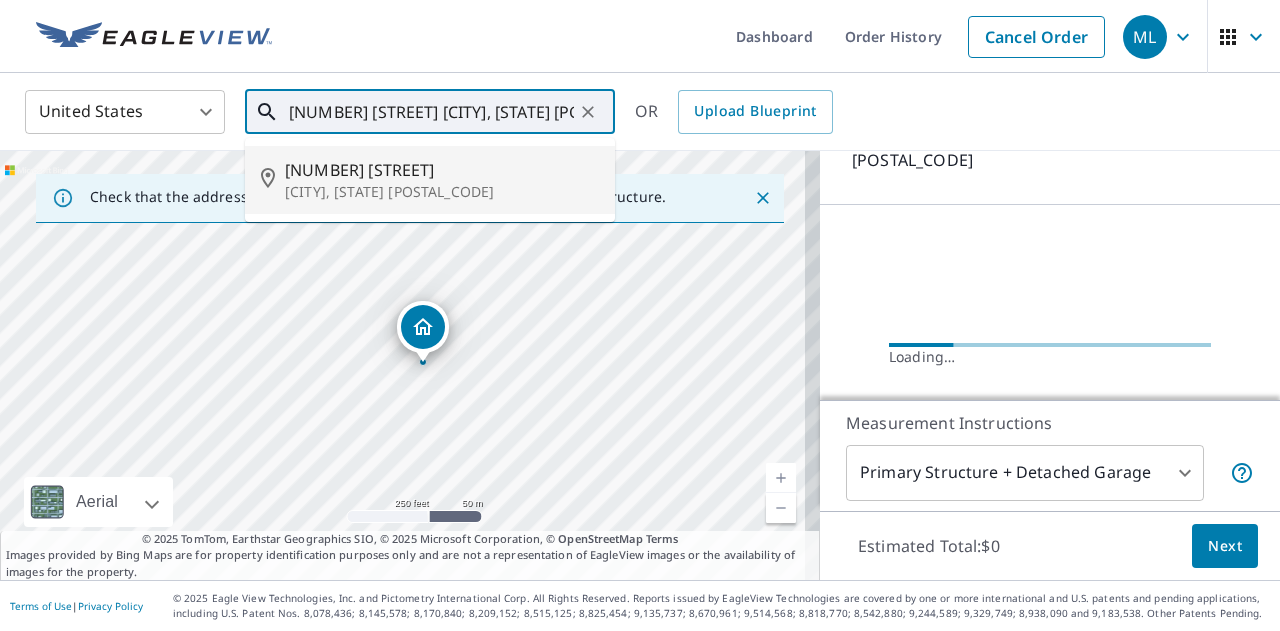 scroll, scrollTop: 178, scrollLeft: 0, axis: vertical 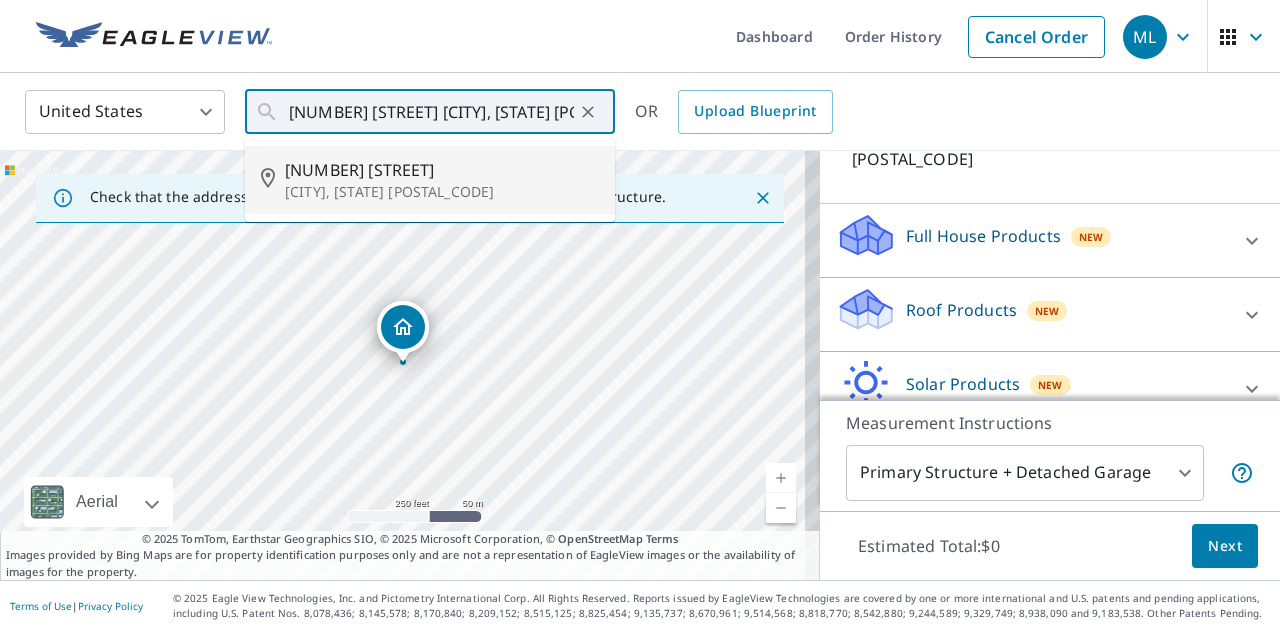 click on "Roof Products" at bounding box center (961, 310) 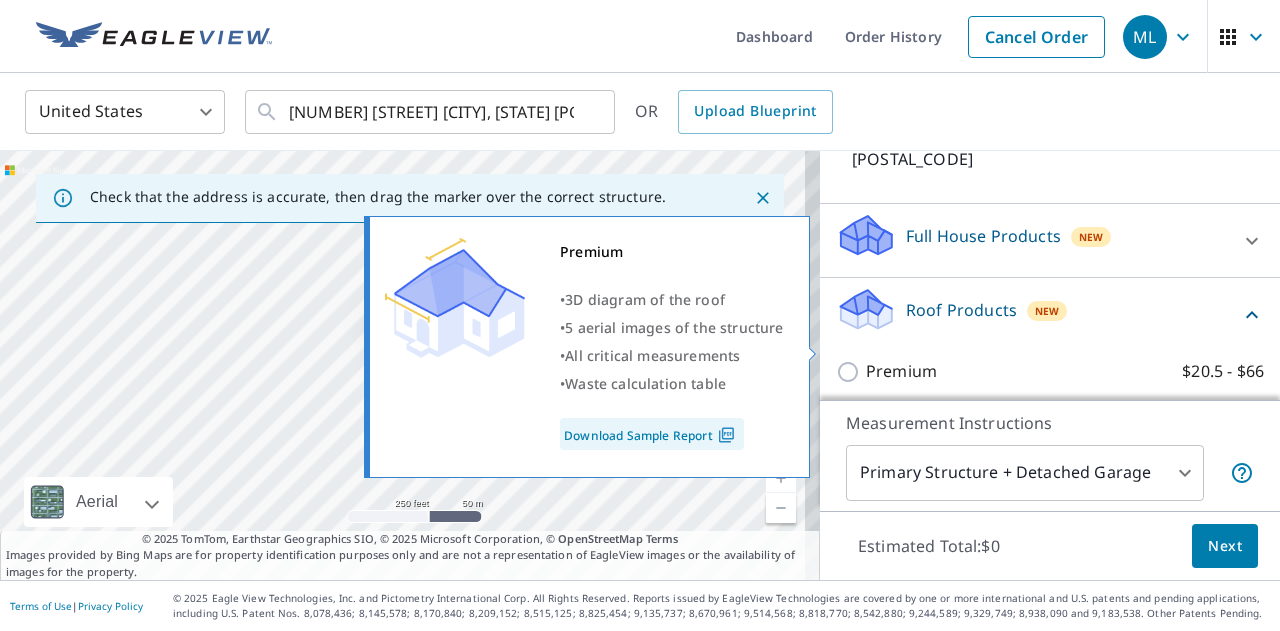 click on "Premium" at bounding box center (901, 371) 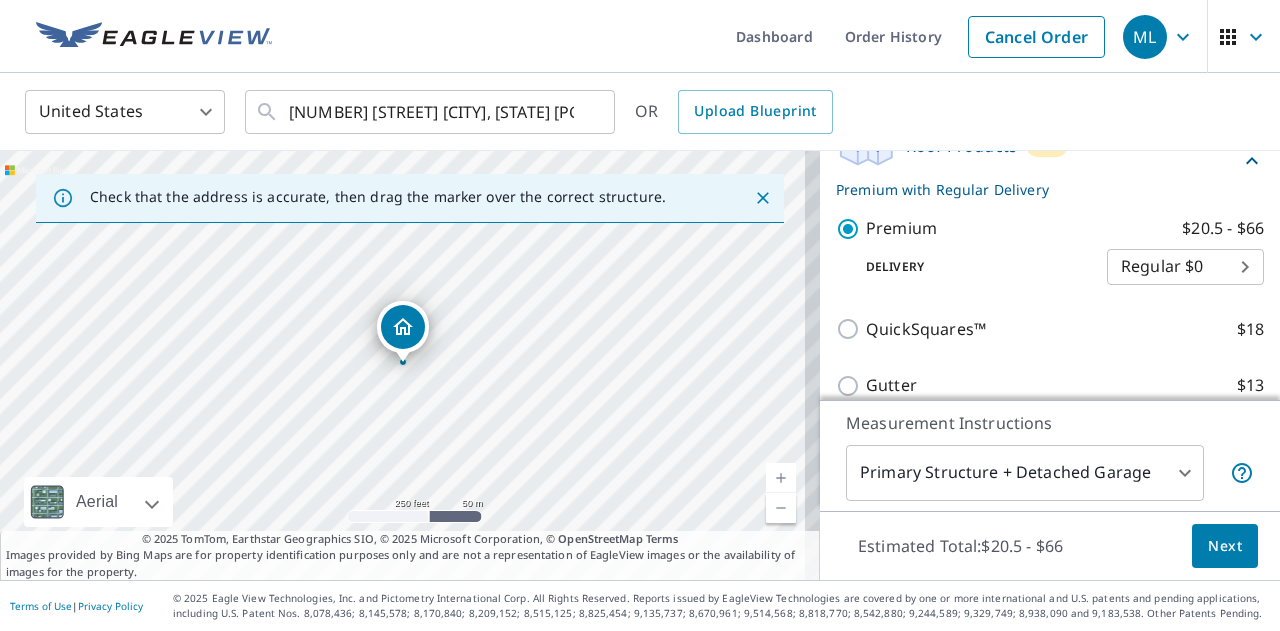 scroll, scrollTop: 348, scrollLeft: 0, axis: vertical 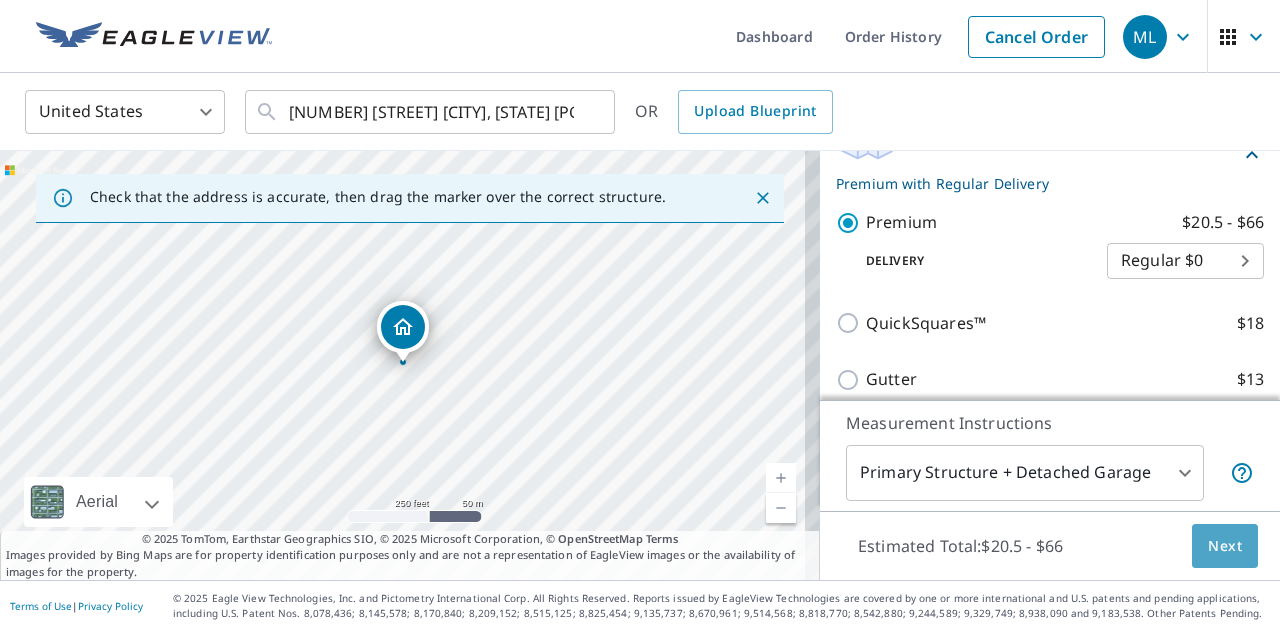 click on "Next" at bounding box center [1225, 546] 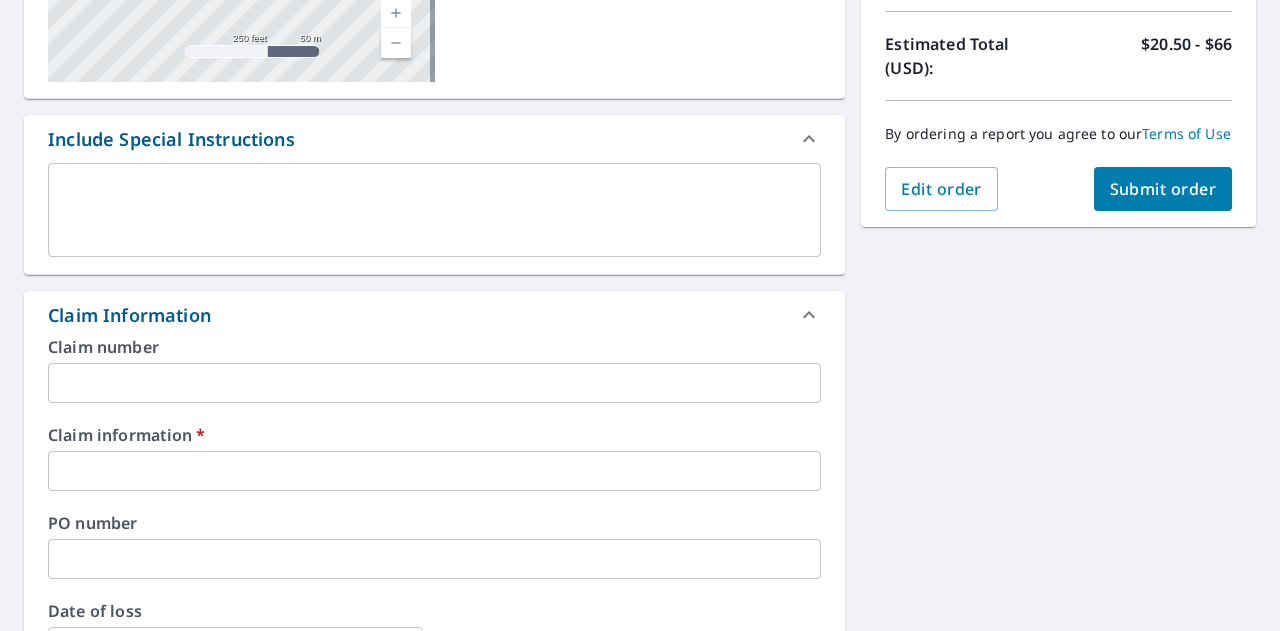 scroll, scrollTop: 441, scrollLeft: 0, axis: vertical 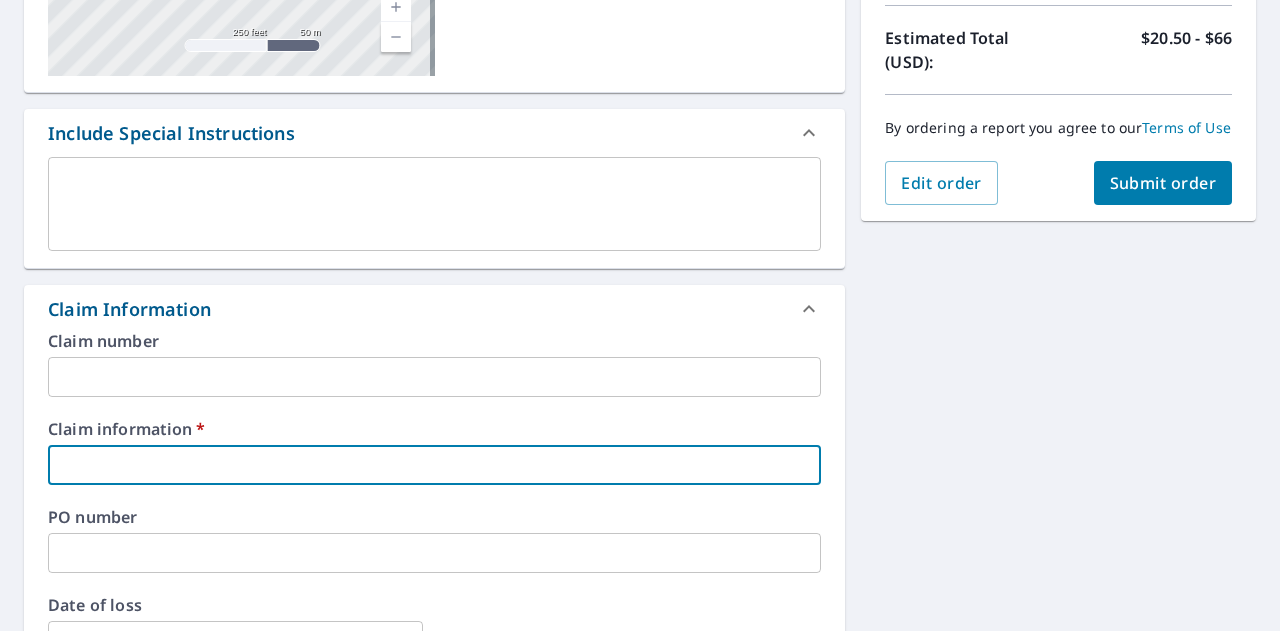 click at bounding box center [434, 465] 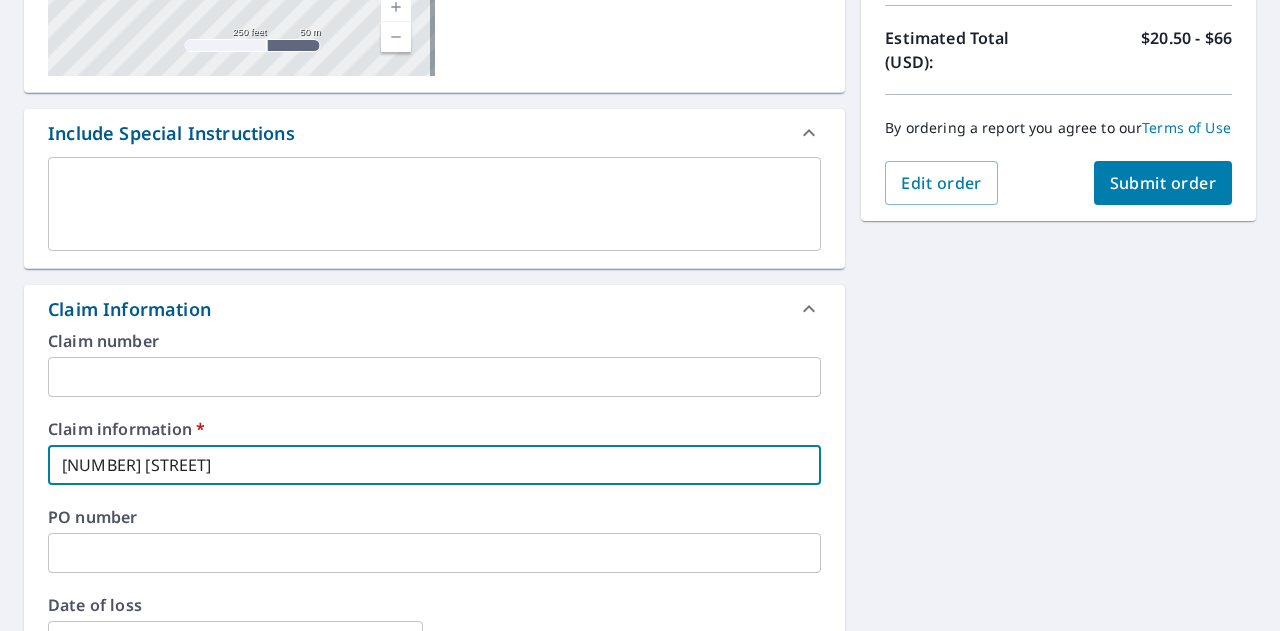 type on "[NUMBER] [STREET]" 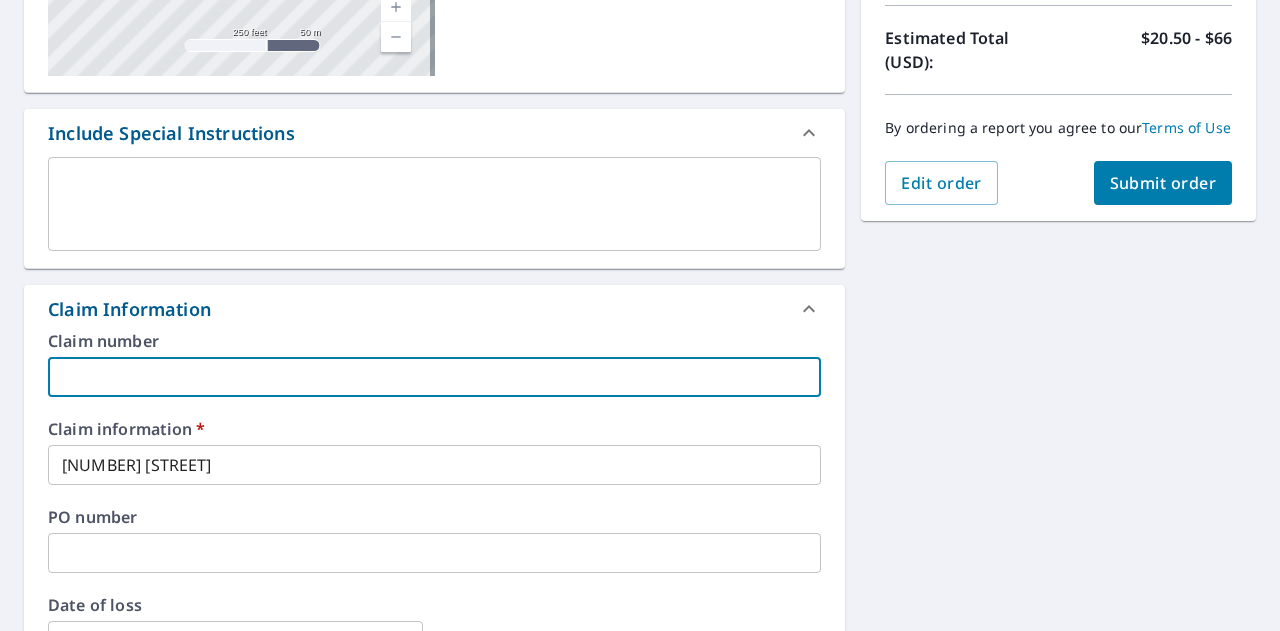 click at bounding box center [434, 377] 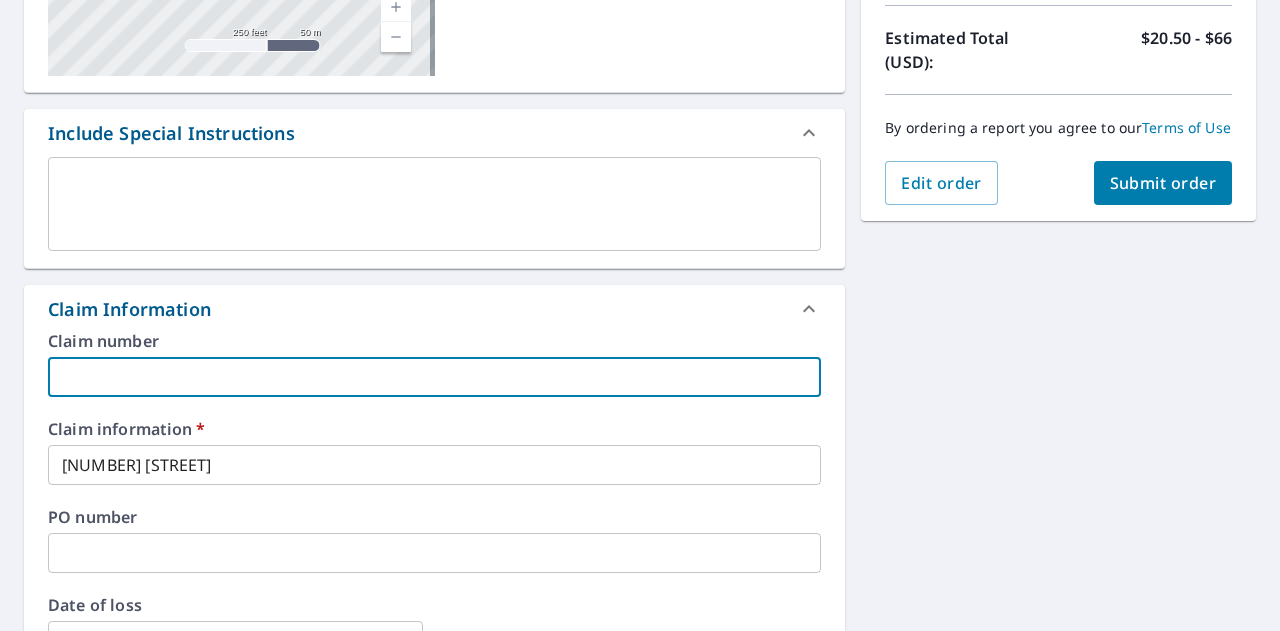 type on "Capstone Roofing" 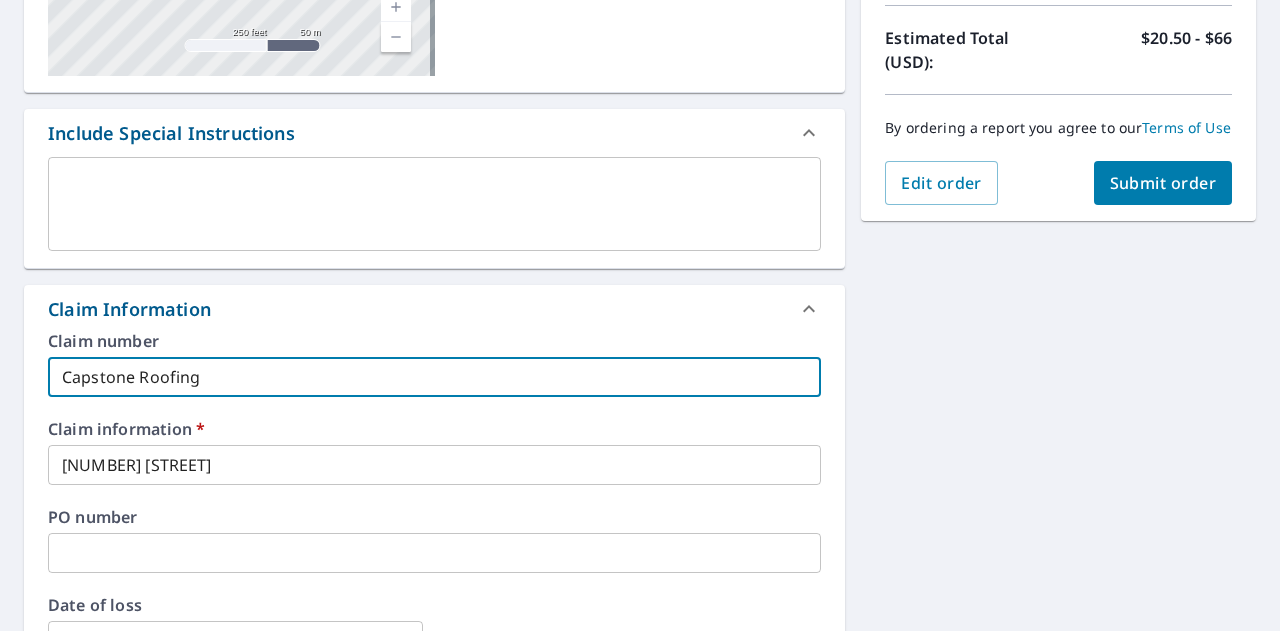 checkbox on "true" 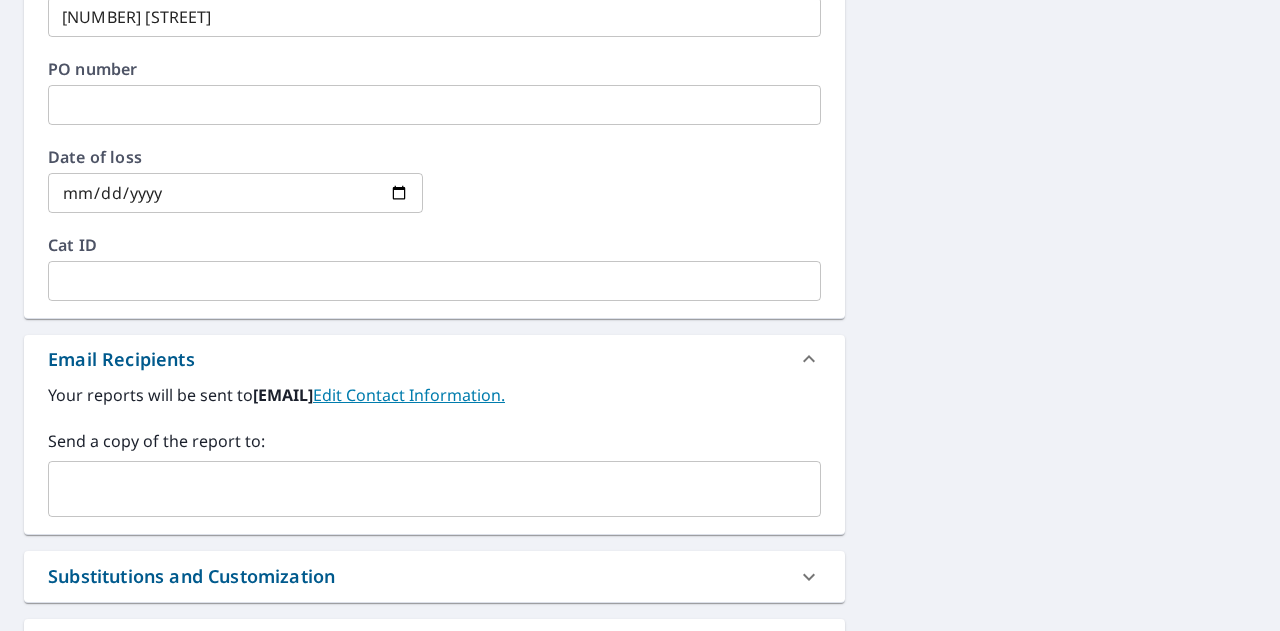 scroll, scrollTop: 890, scrollLeft: 0, axis: vertical 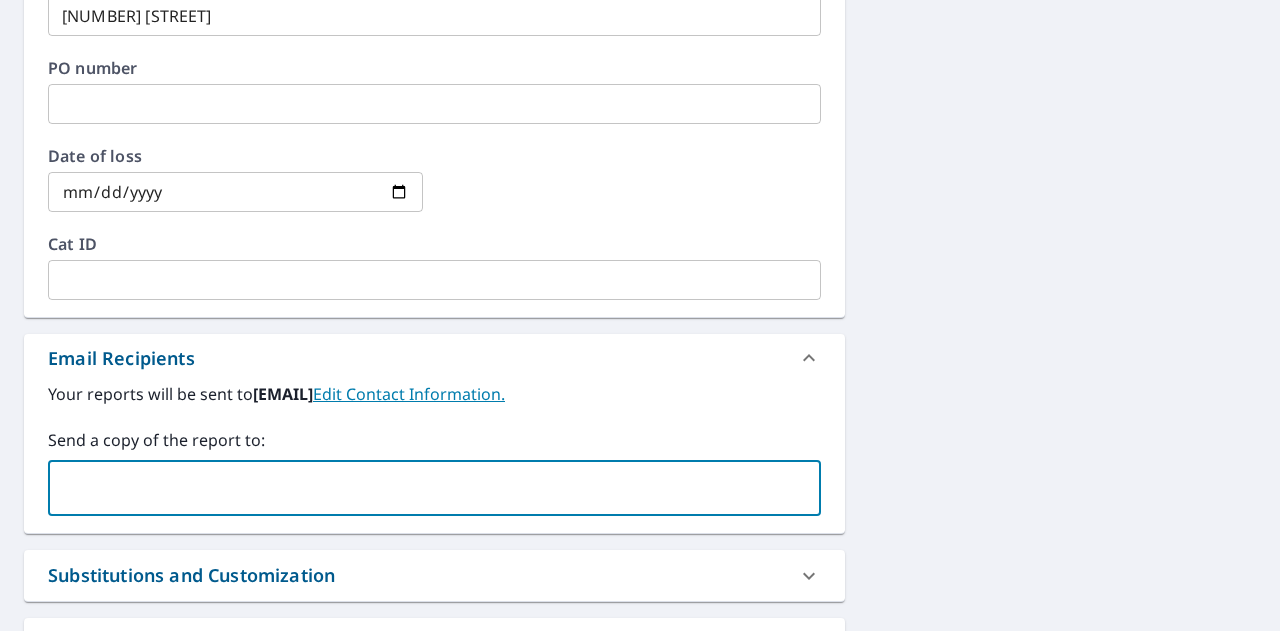 click at bounding box center (419, 488) 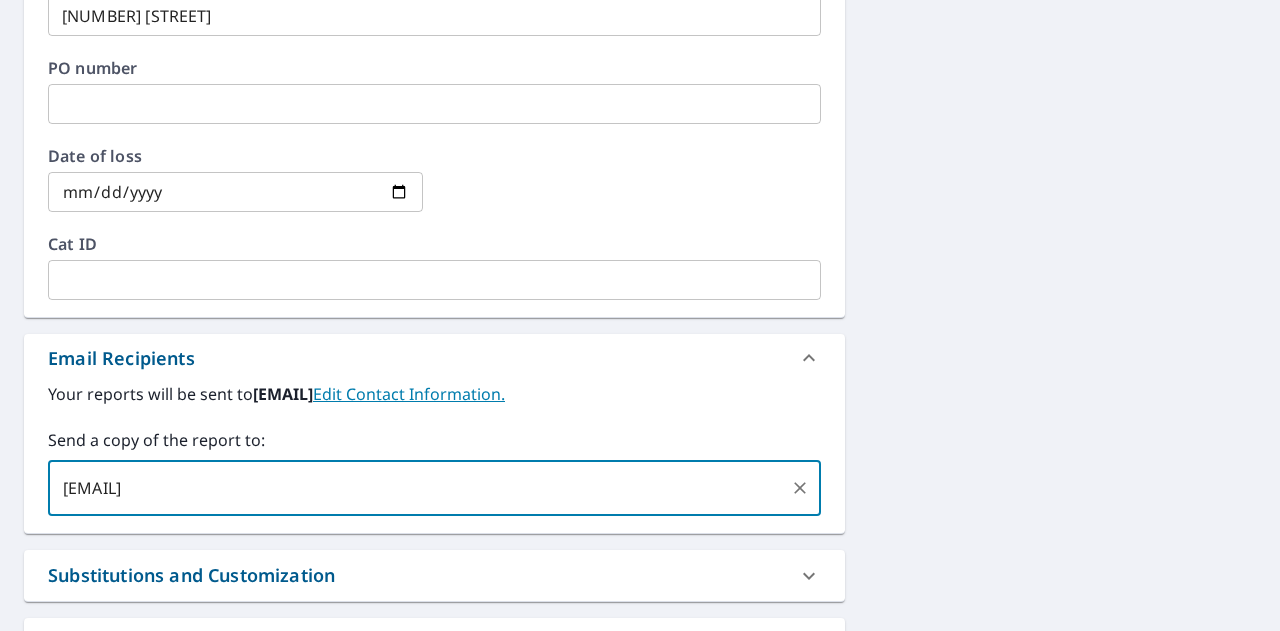 type on "[EMAIL]" 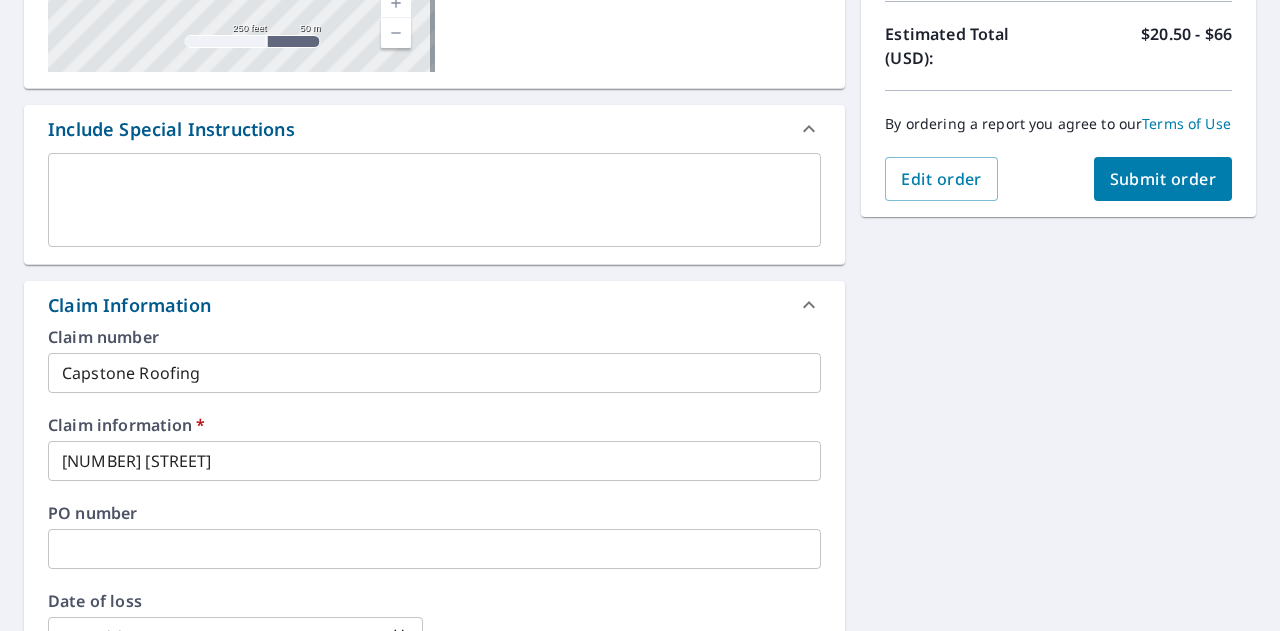 scroll, scrollTop: 370, scrollLeft: 0, axis: vertical 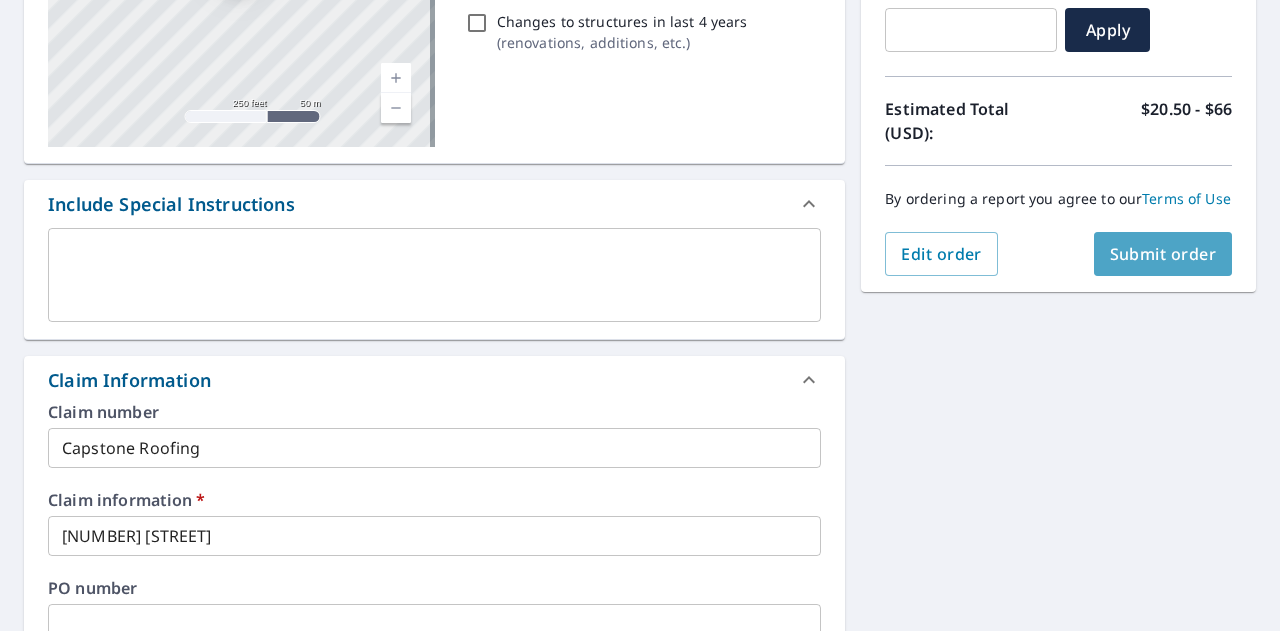 click on "Submit order" at bounding box center [1163, 254] 